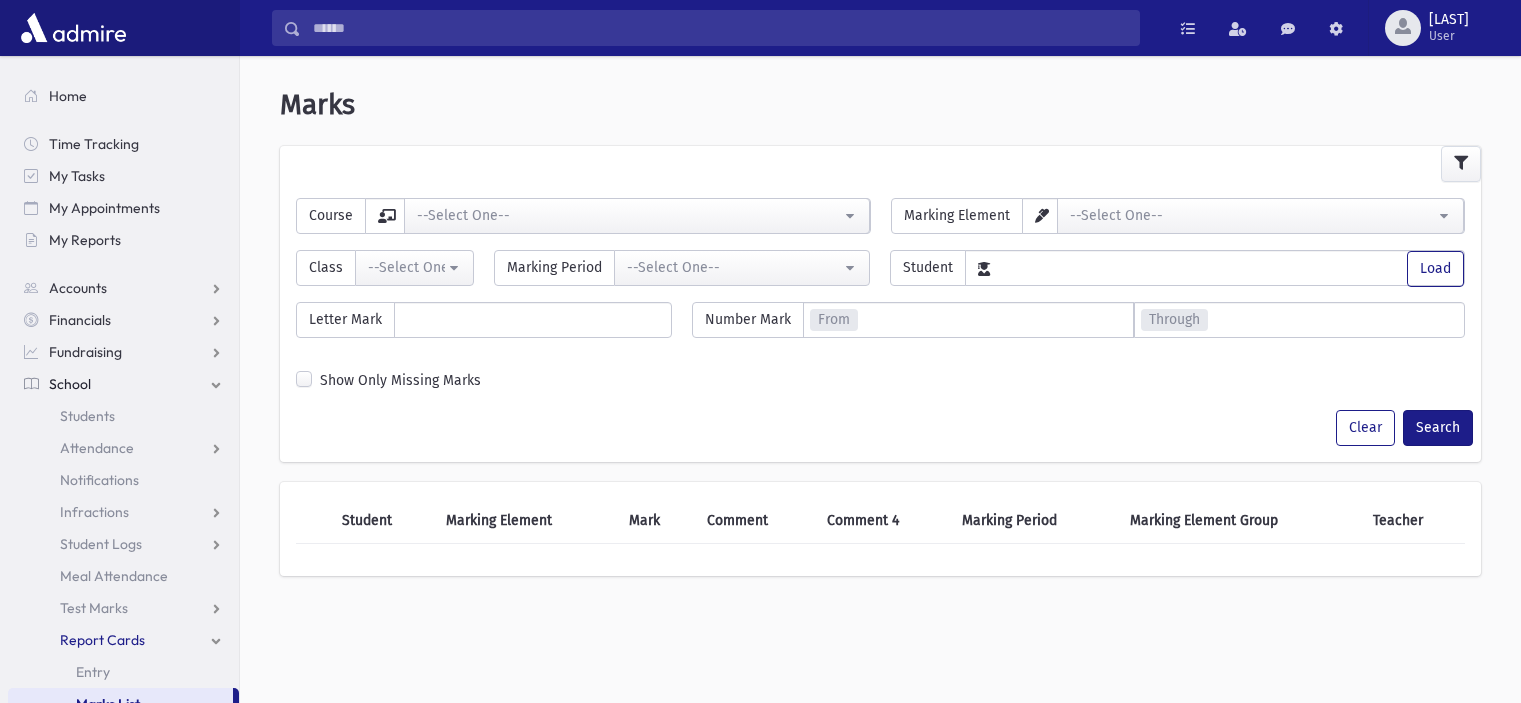 scroll, scrollTop: 0, scrollLeft: 0, axis: both 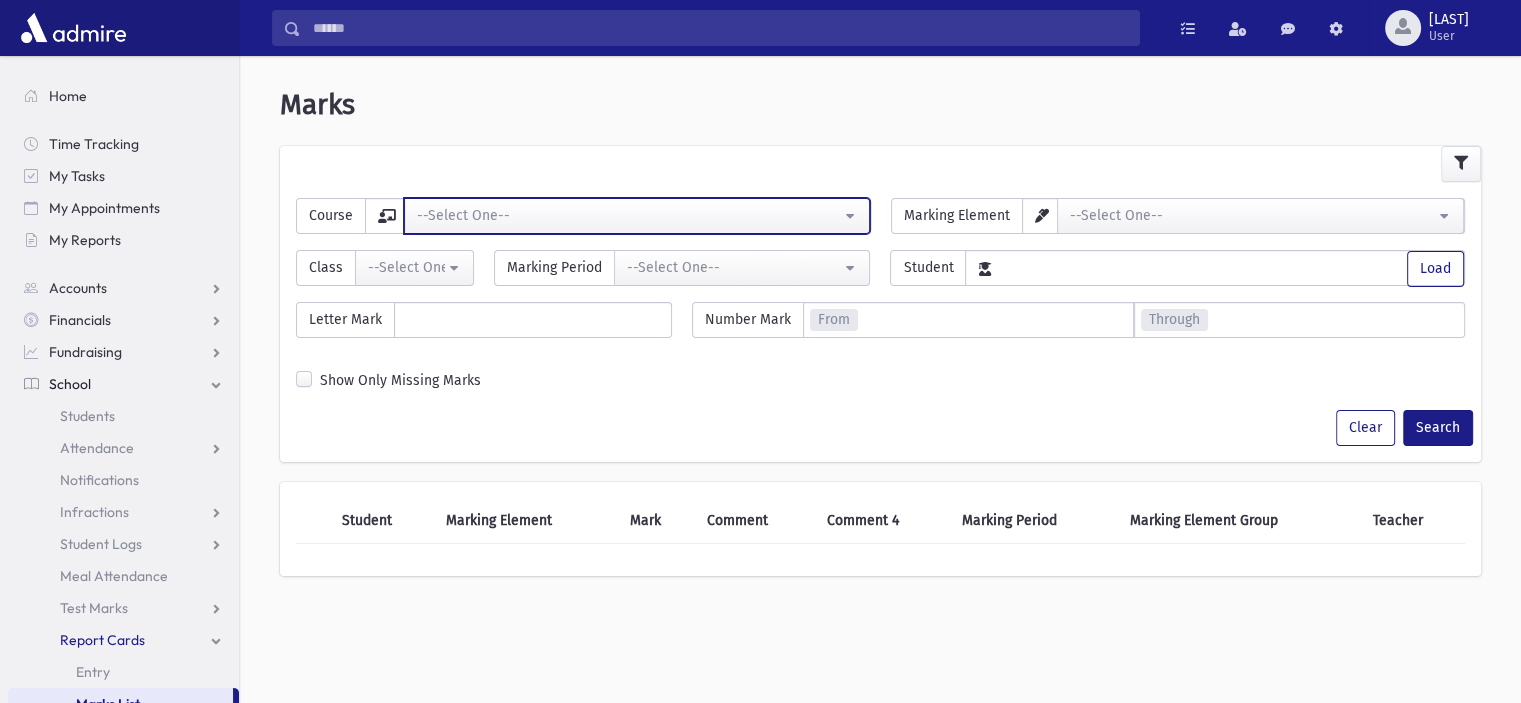 click on "--Select One--" at bounding box center [629, 215] 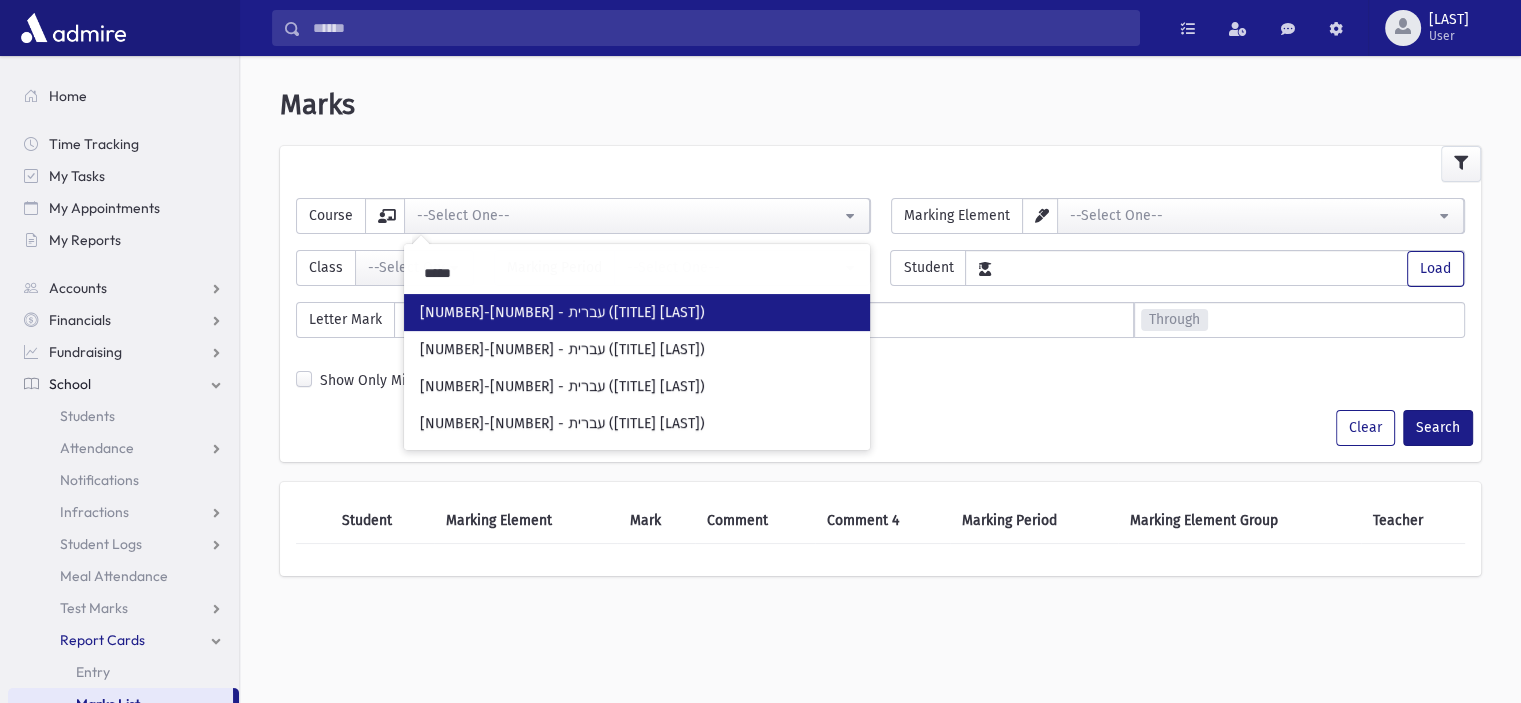 type on "*****" 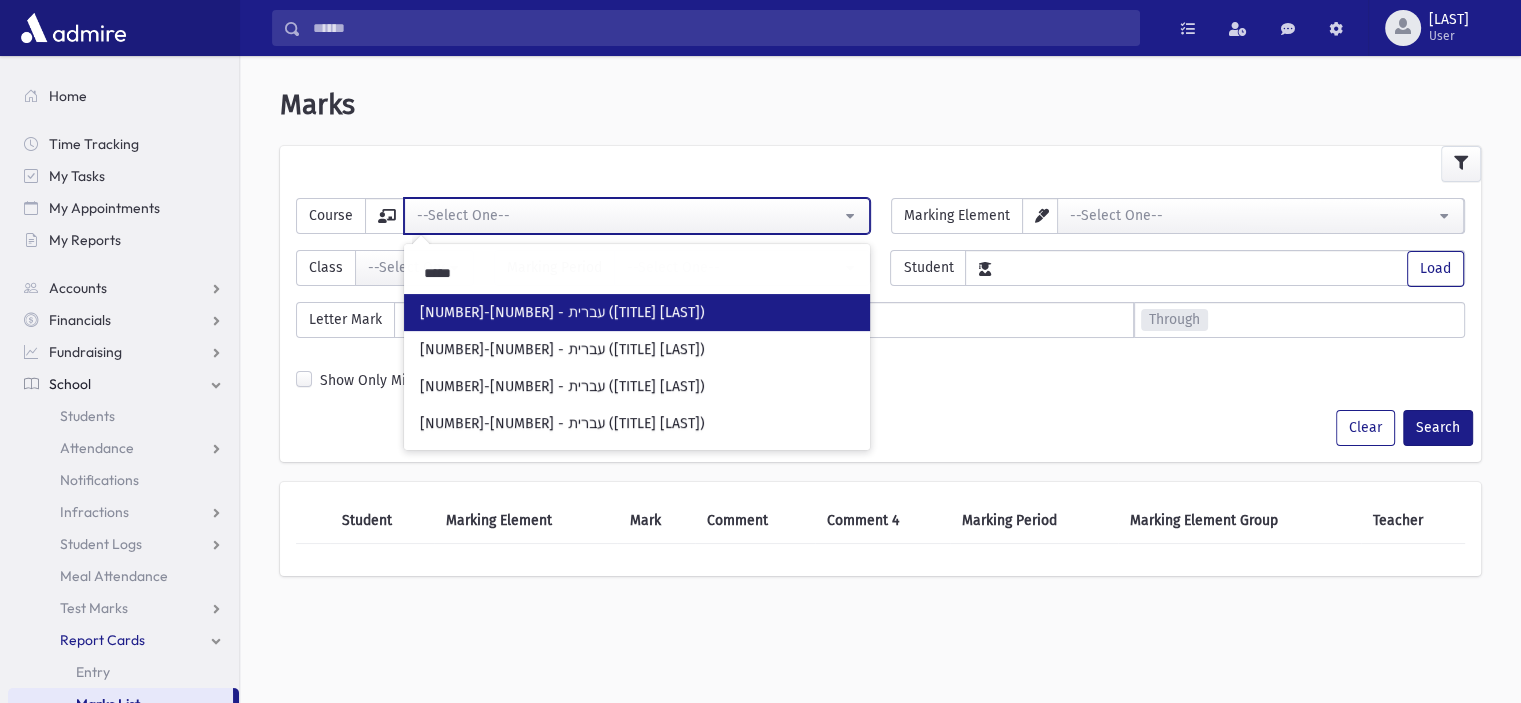 select on "****" 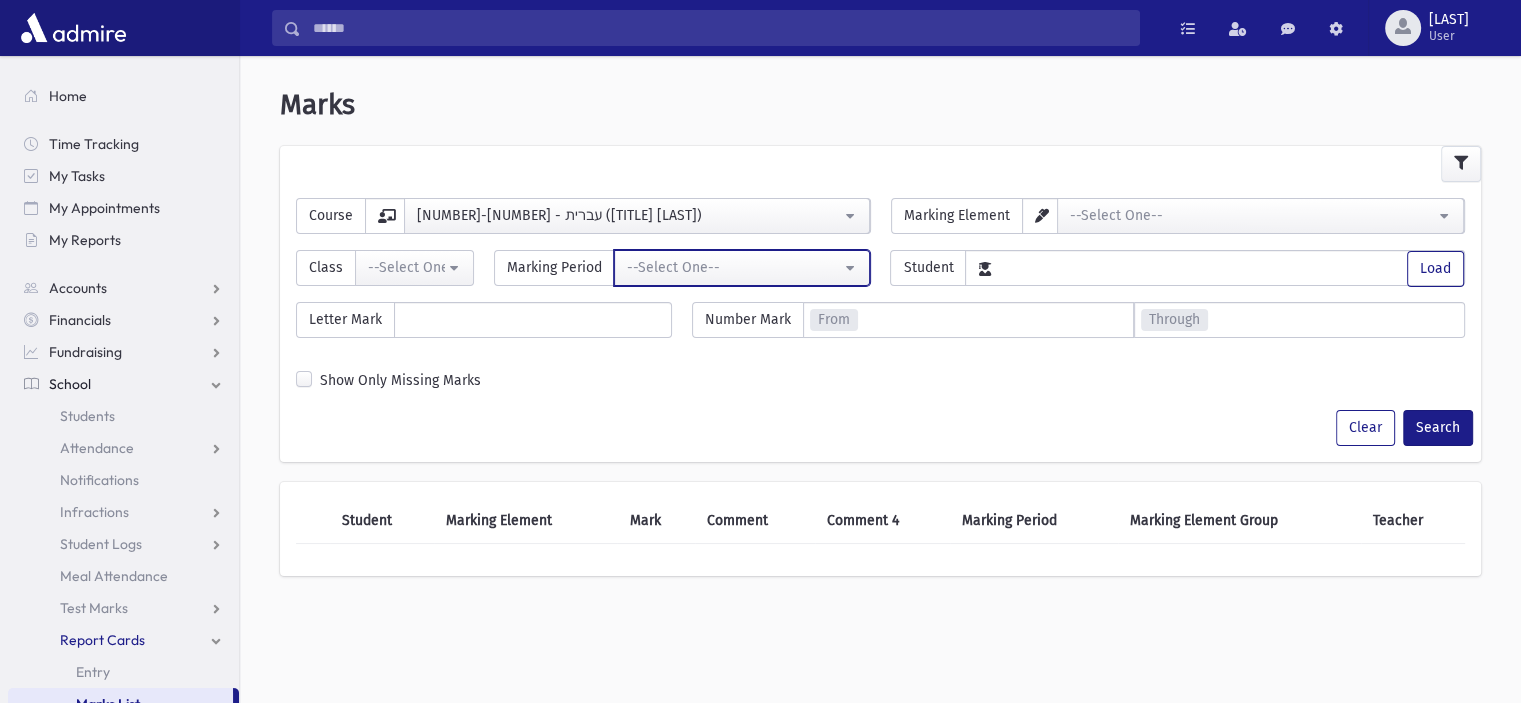 click on "--Select One--" at bounding box center [734, 267] 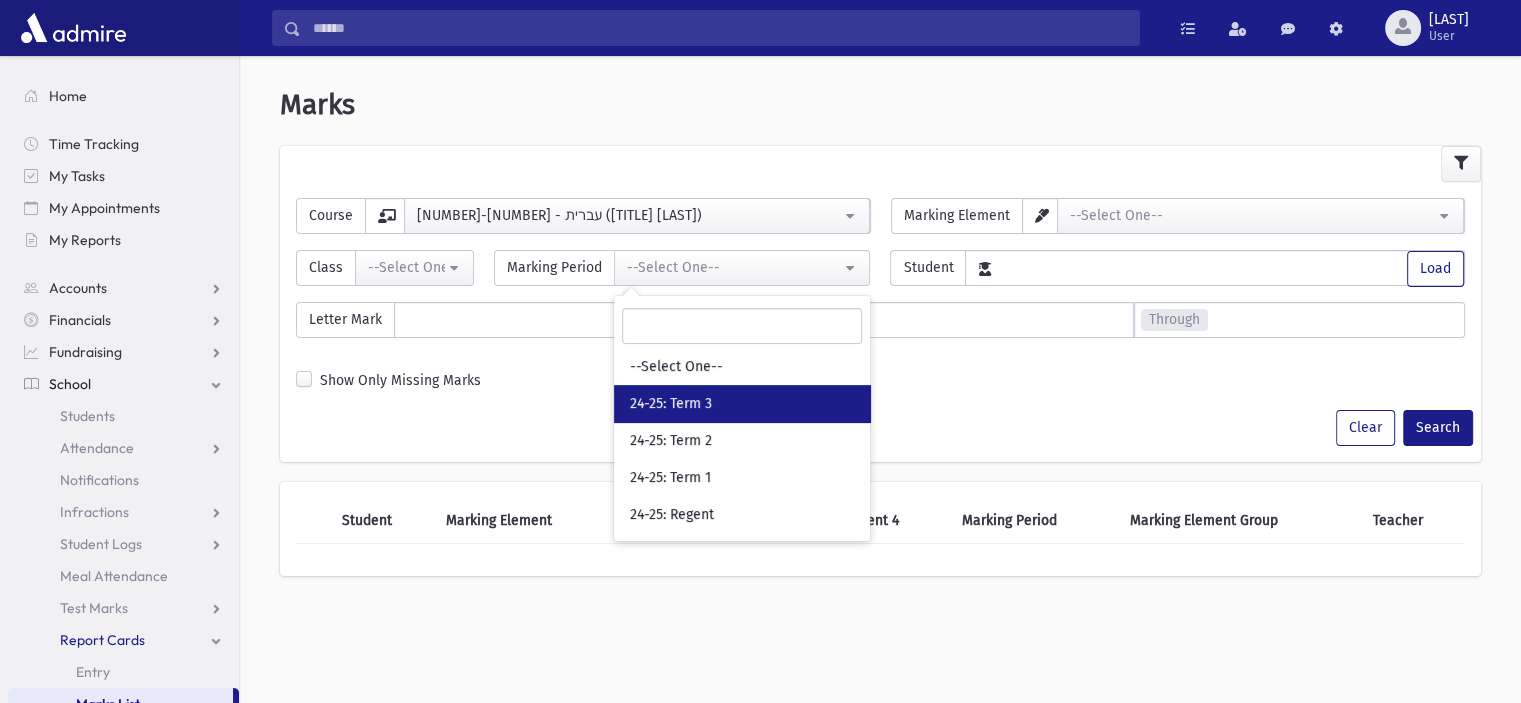 click on "24-25: Term 3" at bounding box center [742, 403] 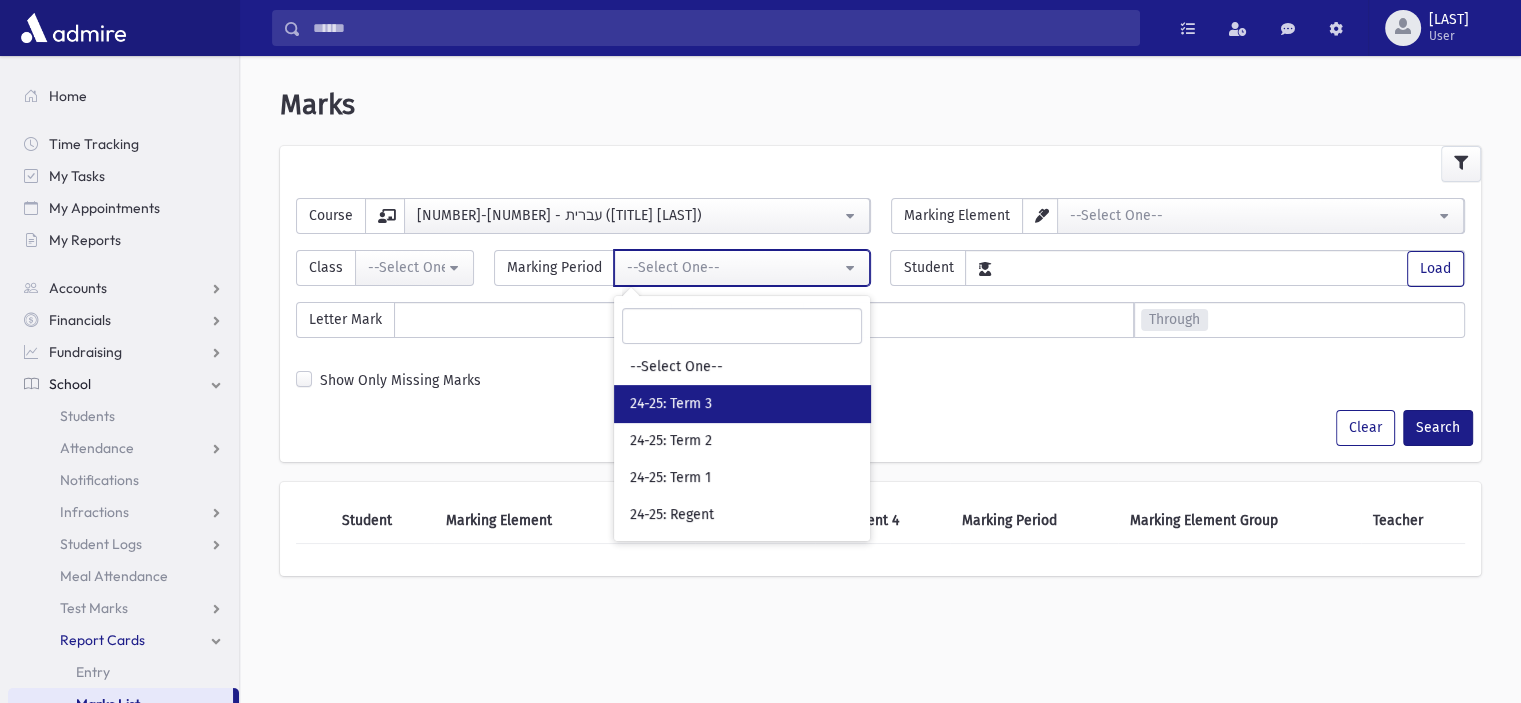 select on "**" 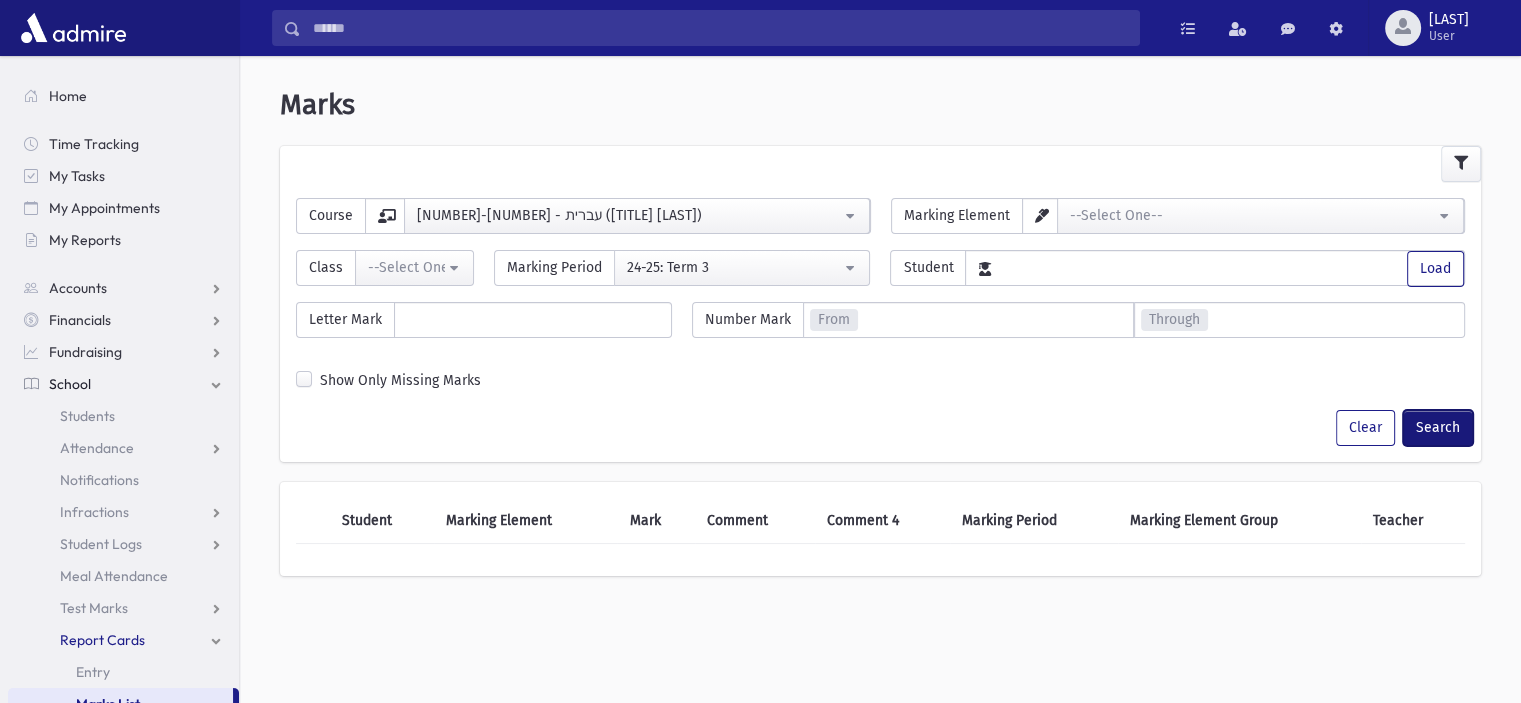 click on "Search" at bounding box center (1438, 428) 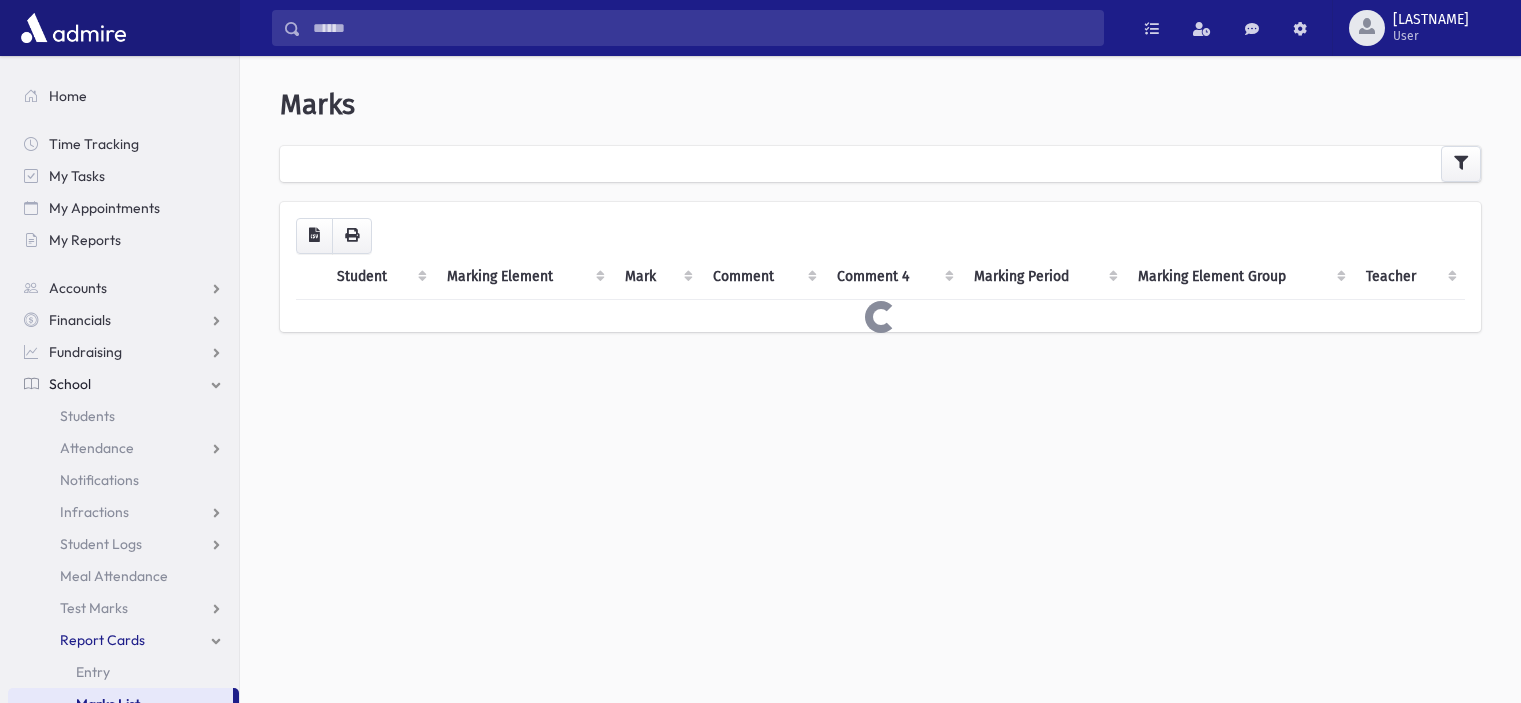 scroll, scrollTop: 0, scrollLeft: 0, axis: both 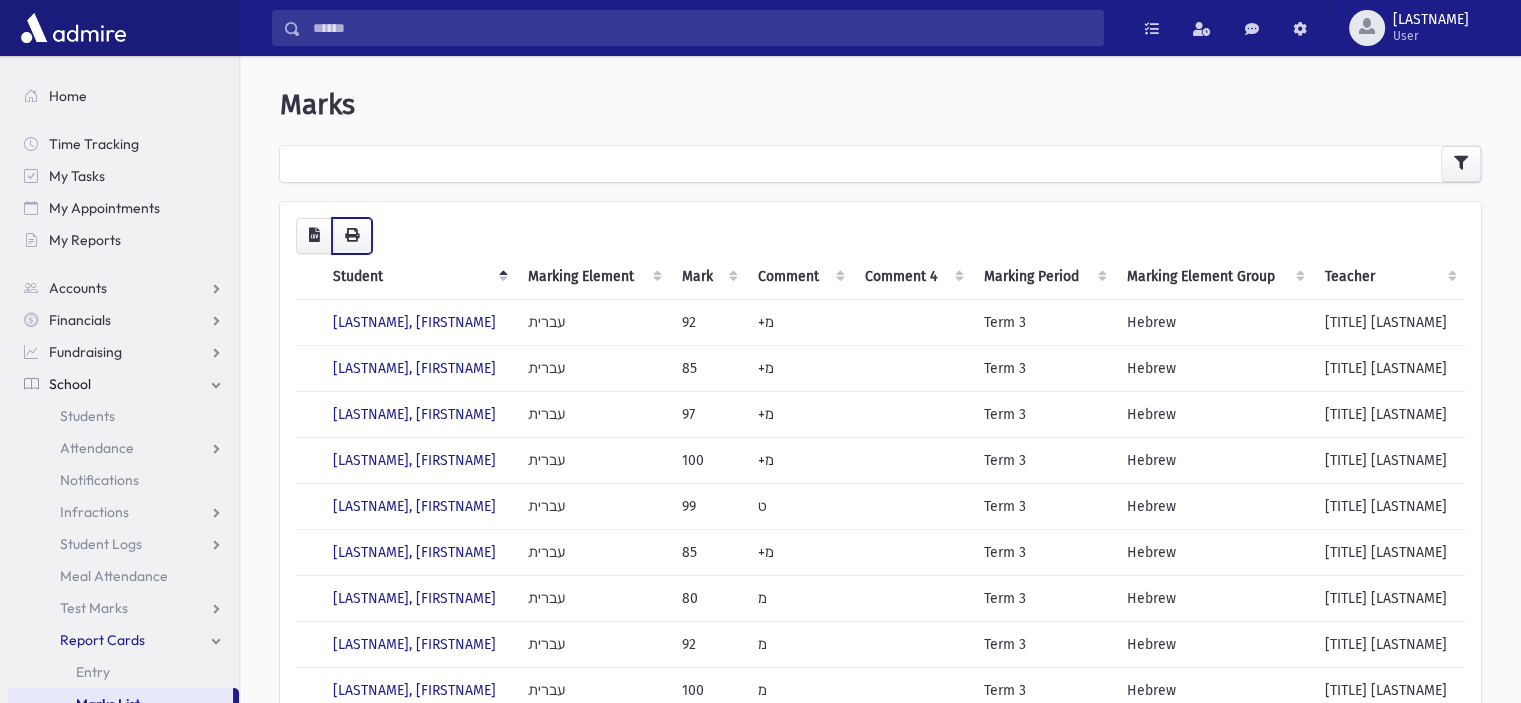 click at bounding box center [352, 236] 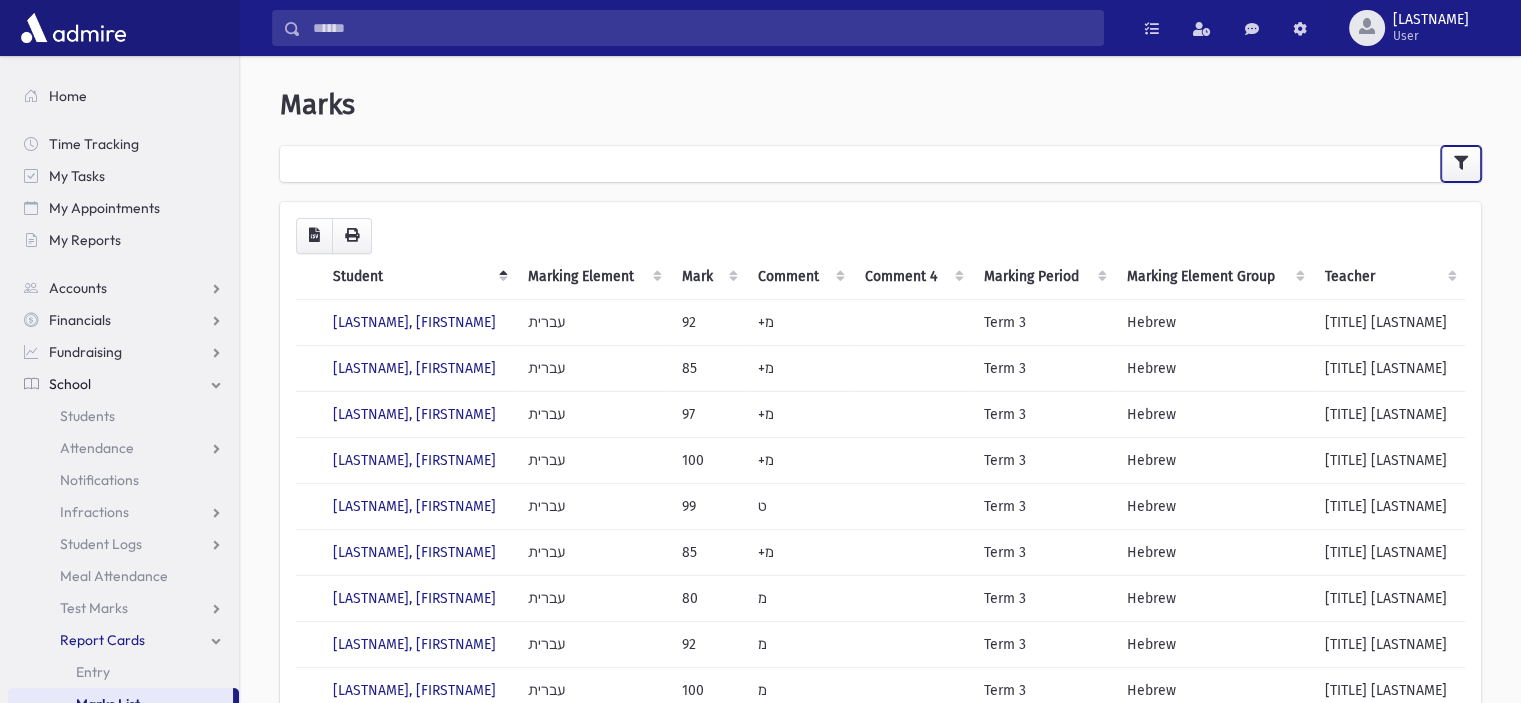 click at bounding box center [1461, 164] 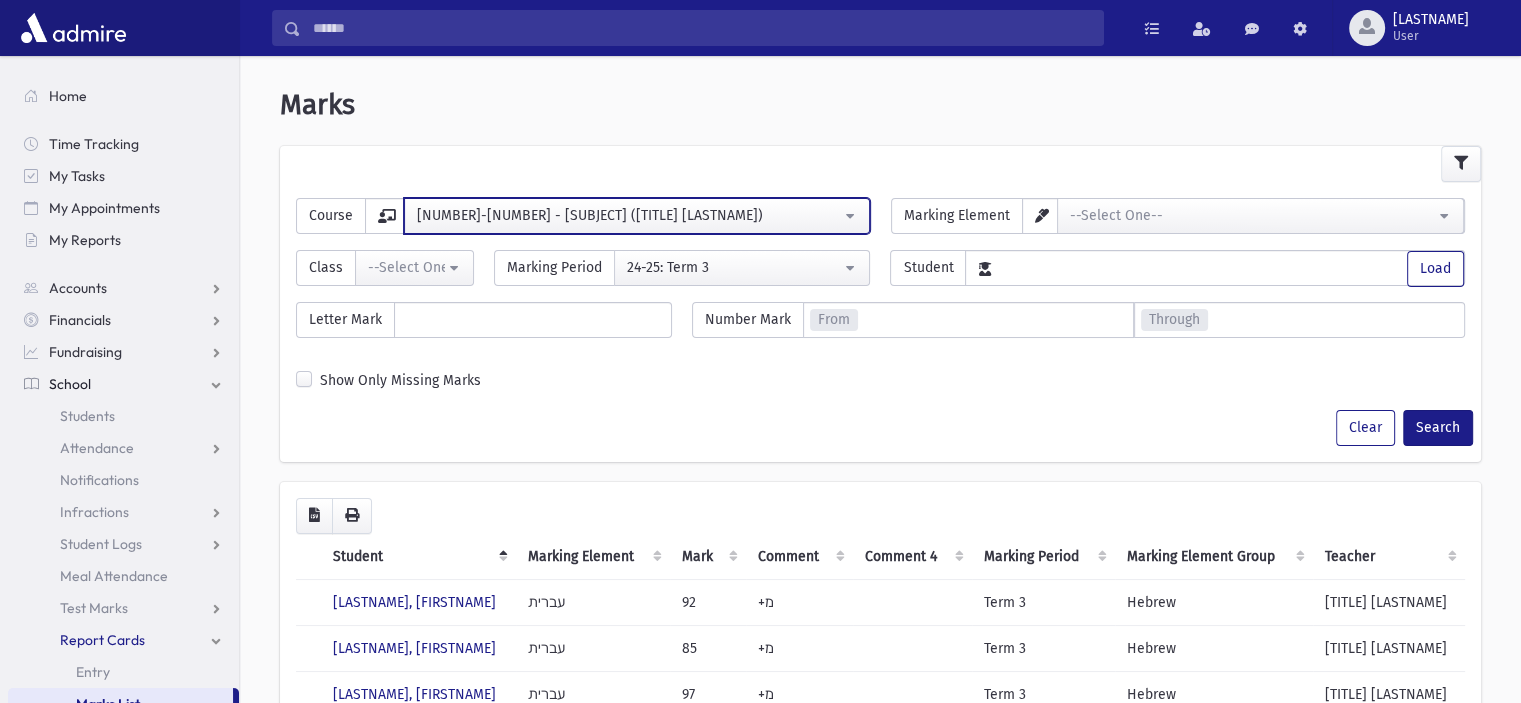 click on "[NUMBER]-[NUMBER] - עברית ([TITLE] [LAST])" at bounding box center (629, 215) 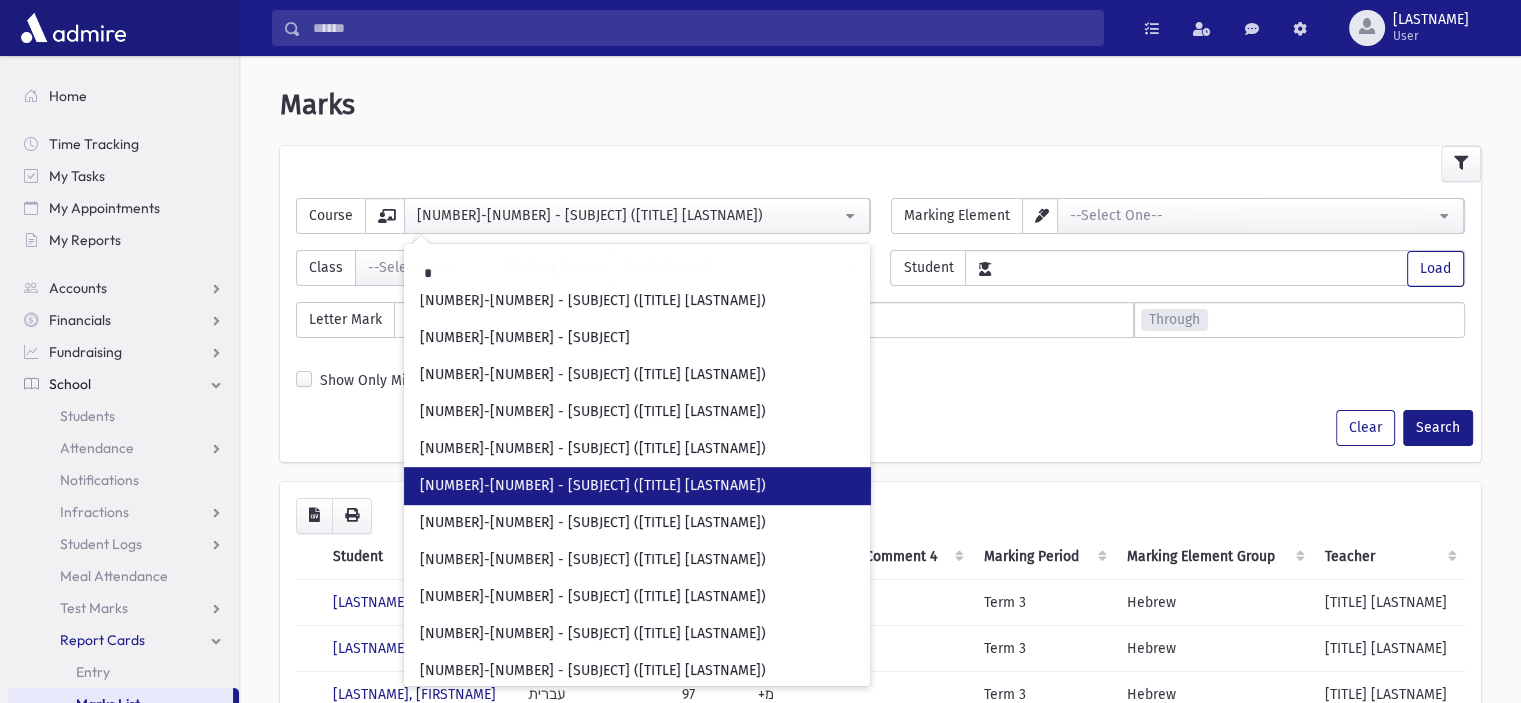 scroll, scrollTop: 0, scrollLeft: 0, axis: both 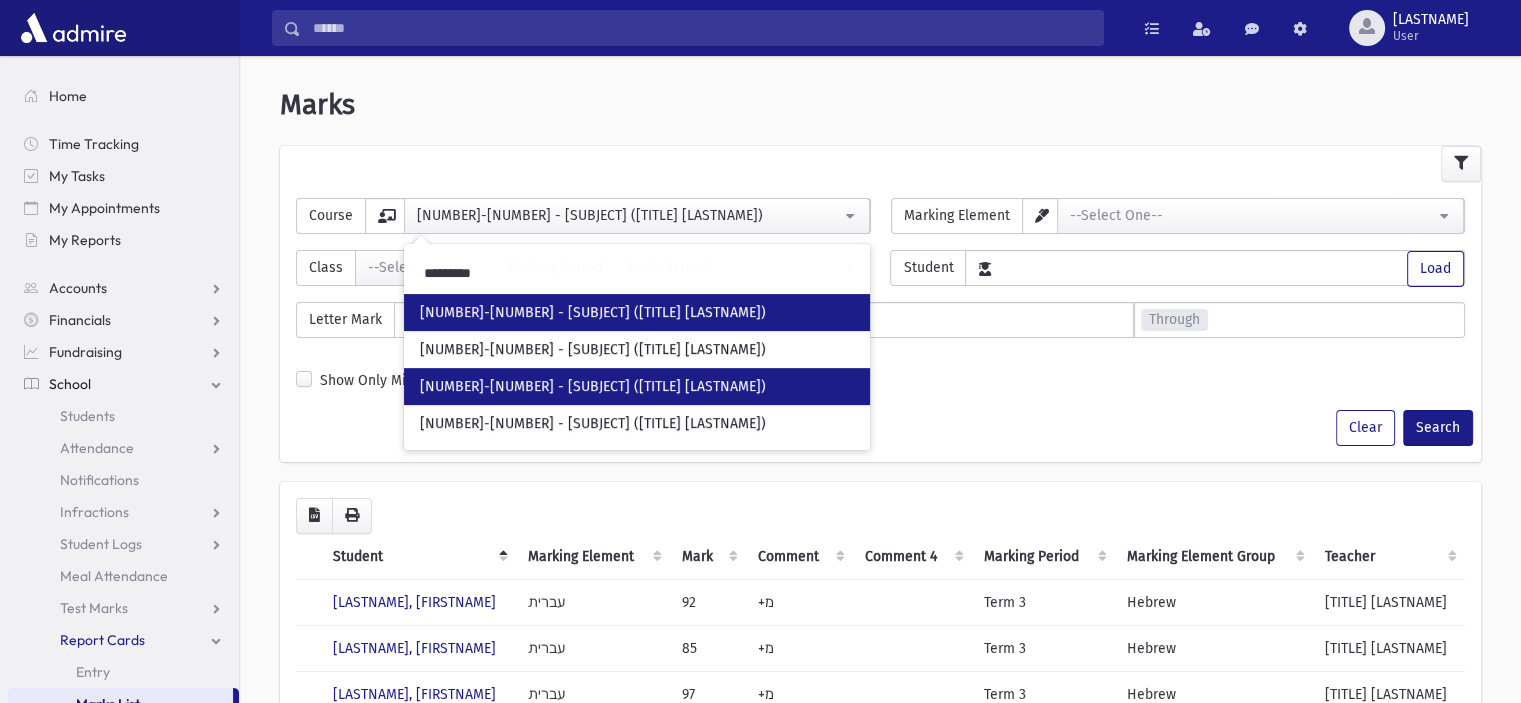 type on "*********" 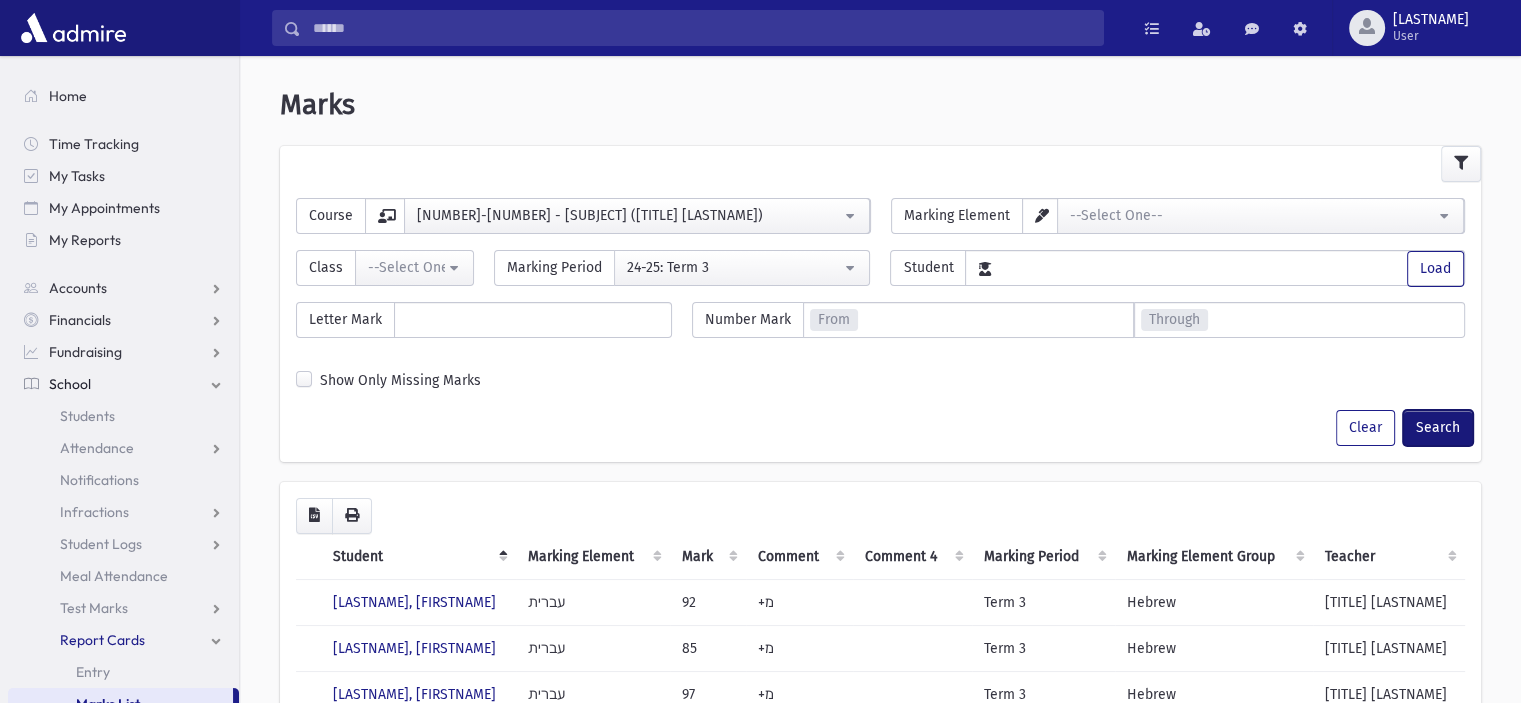 click on "Search" at bounding box center [1438, 428] 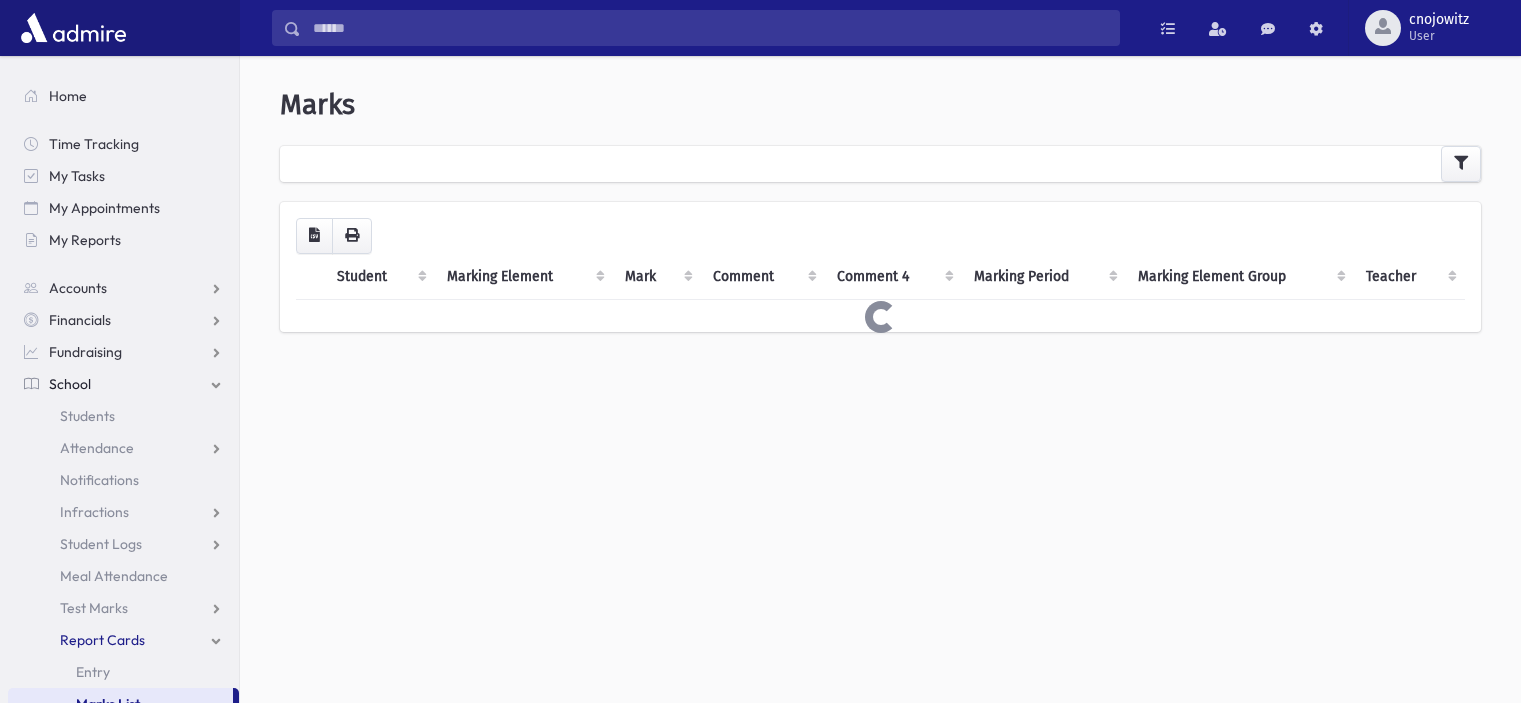 scroll, scrollTop: 0, scrollLeft: 0, axis: both 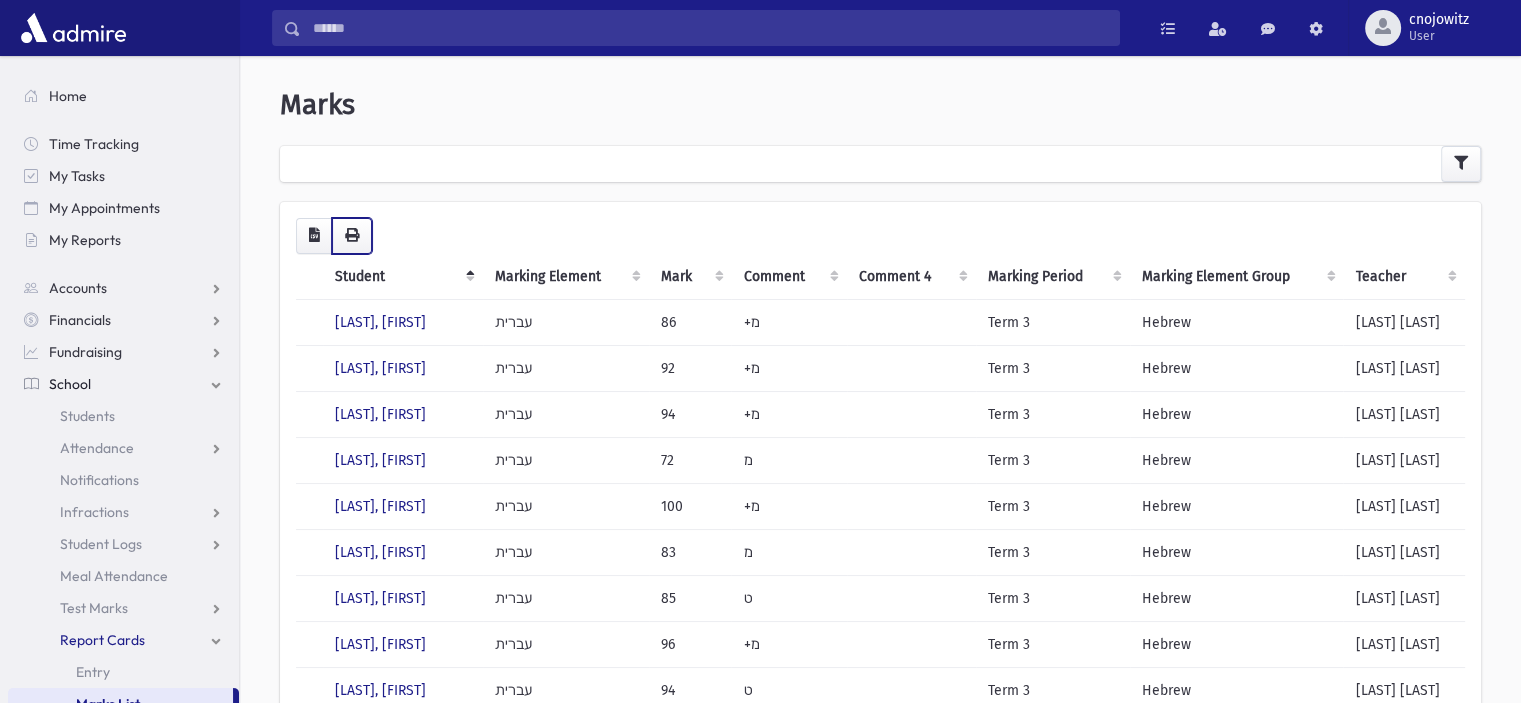 click at bounding box center (352, 236) 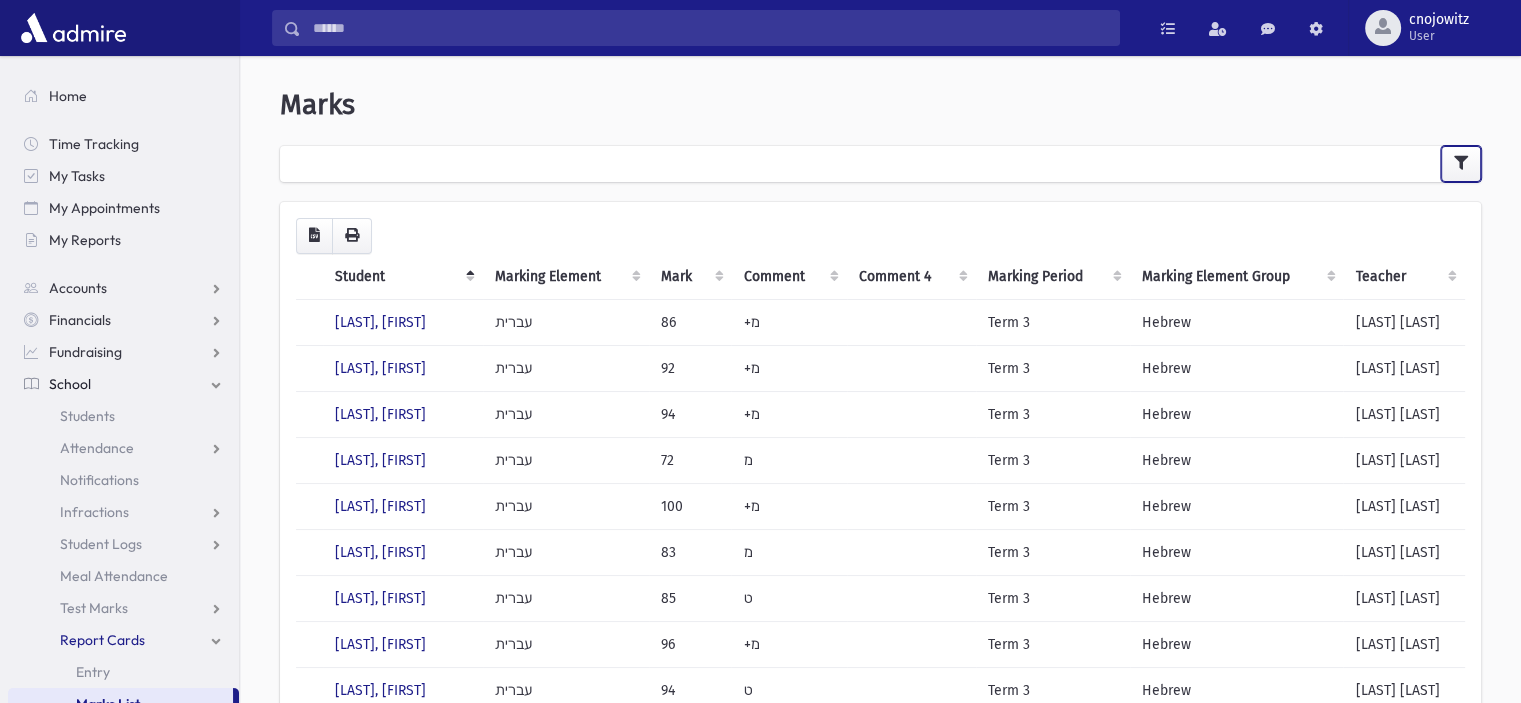 click at bounding box center (1461, 164) 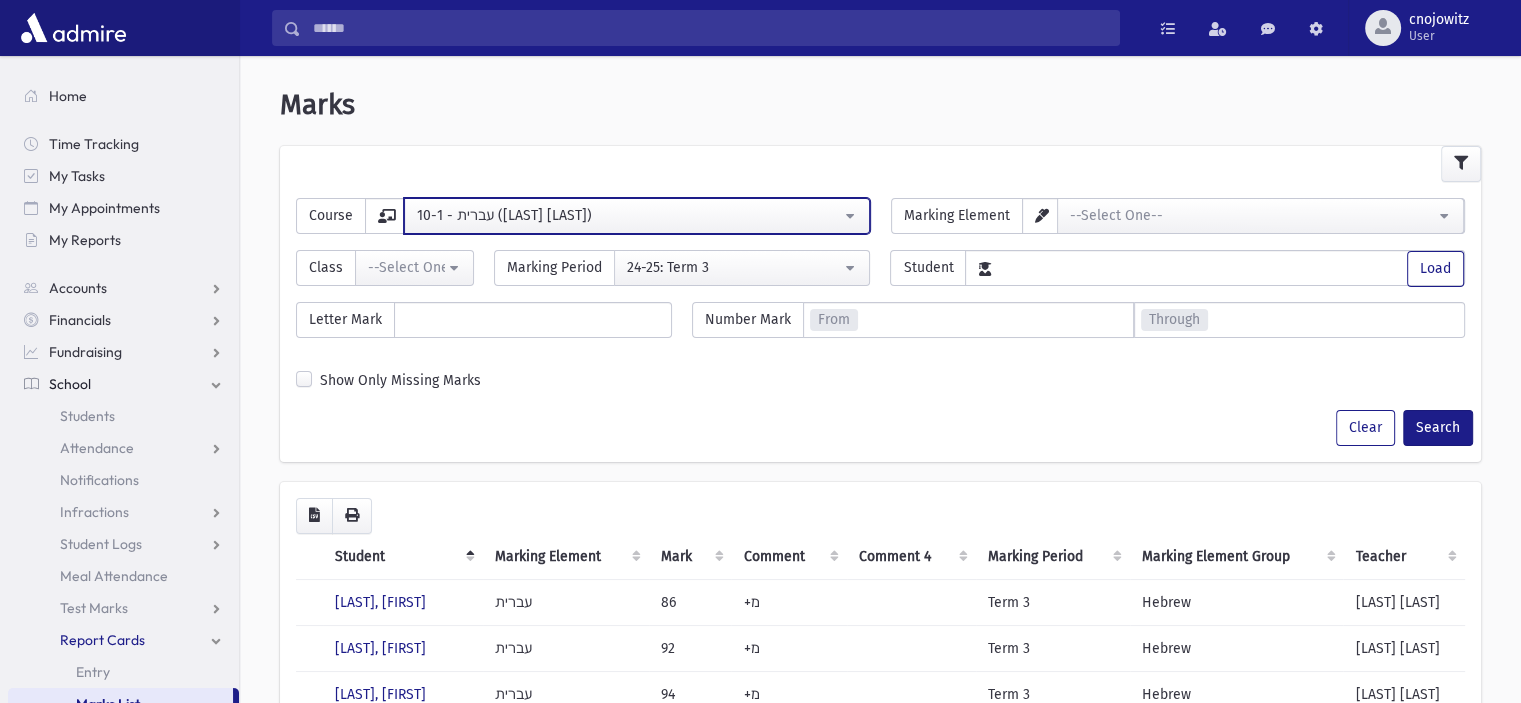 click on "[NUMBER]-[NUMBER] - עברית ([TITLE] [LAST])" at bounding box center [629, 215] 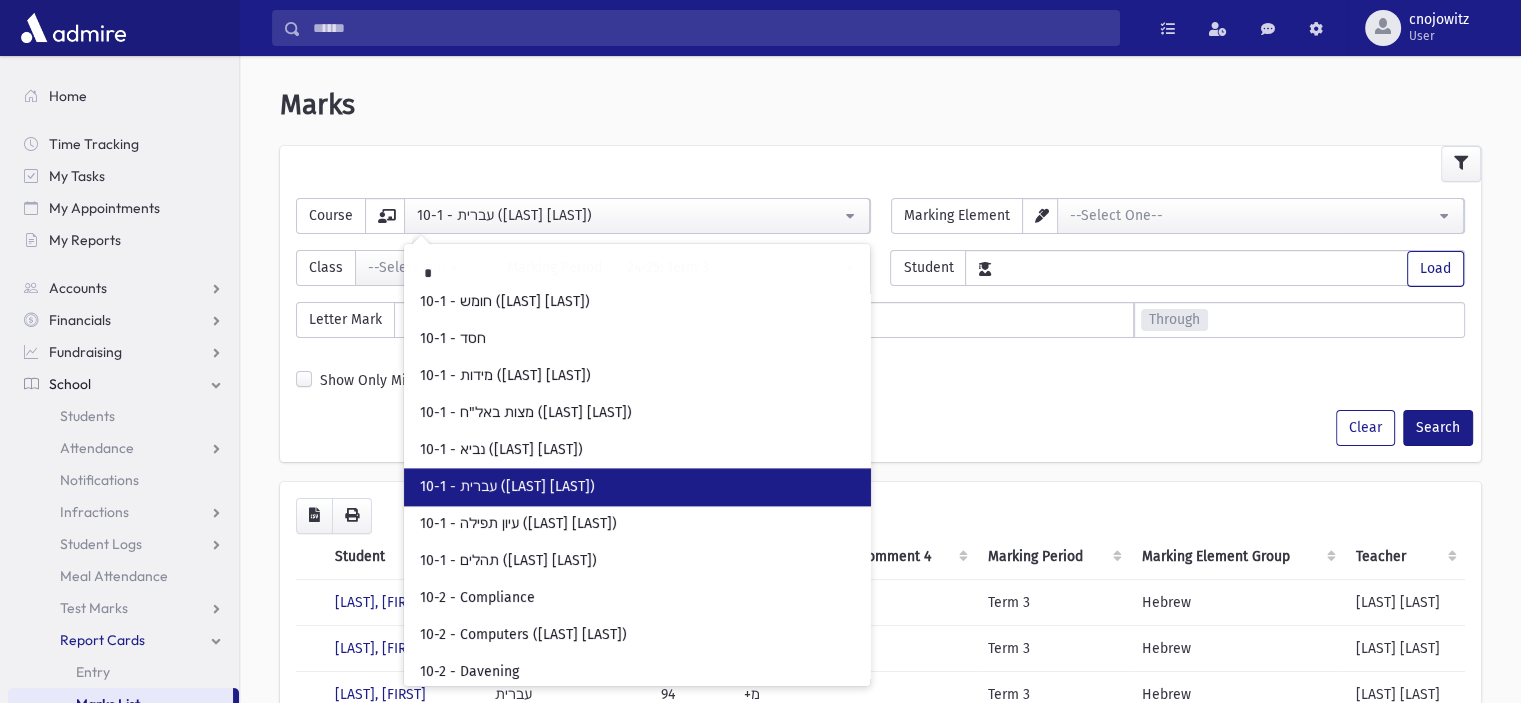scroll, scrollTop: 0, scrollLeft: 0, axis: both 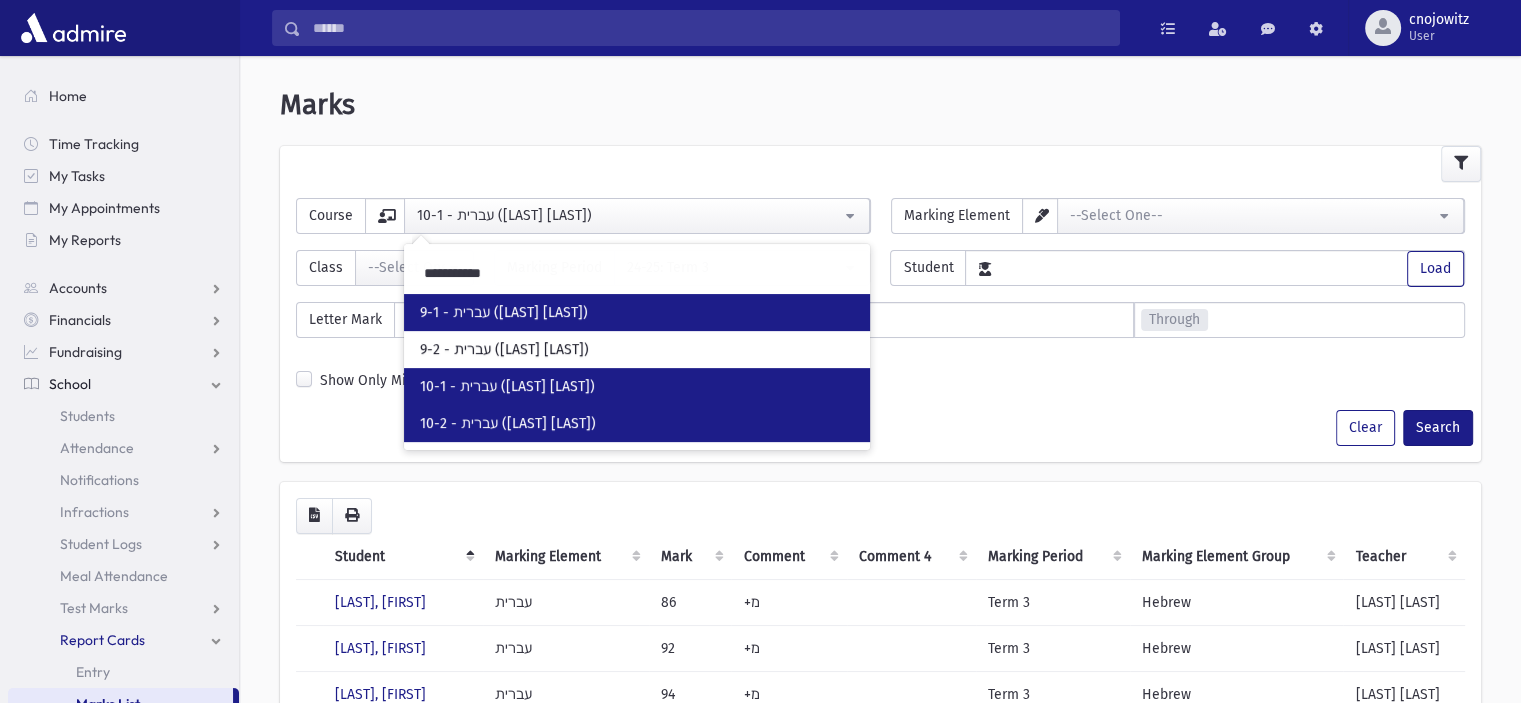 type on "**********" 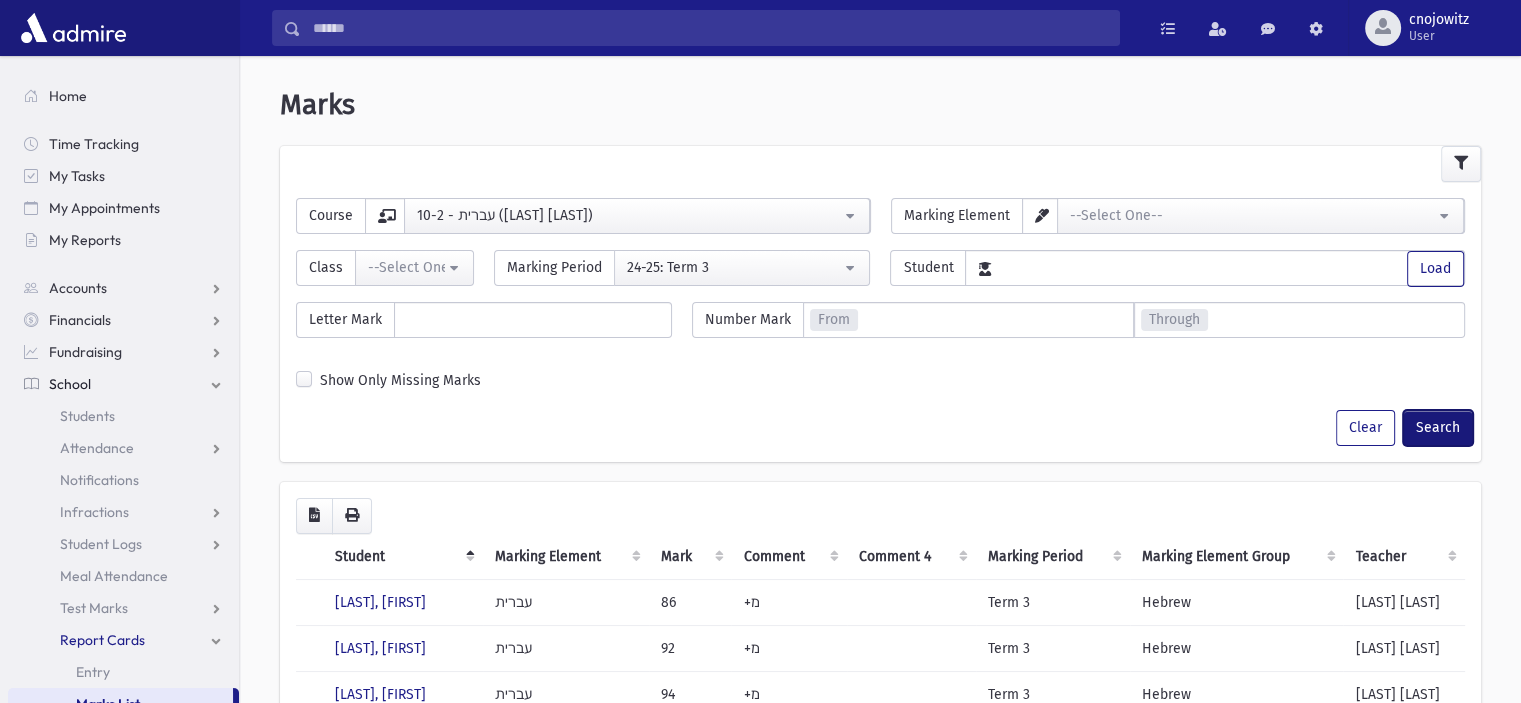 click on "Search" at bounding box center (1438, 428) 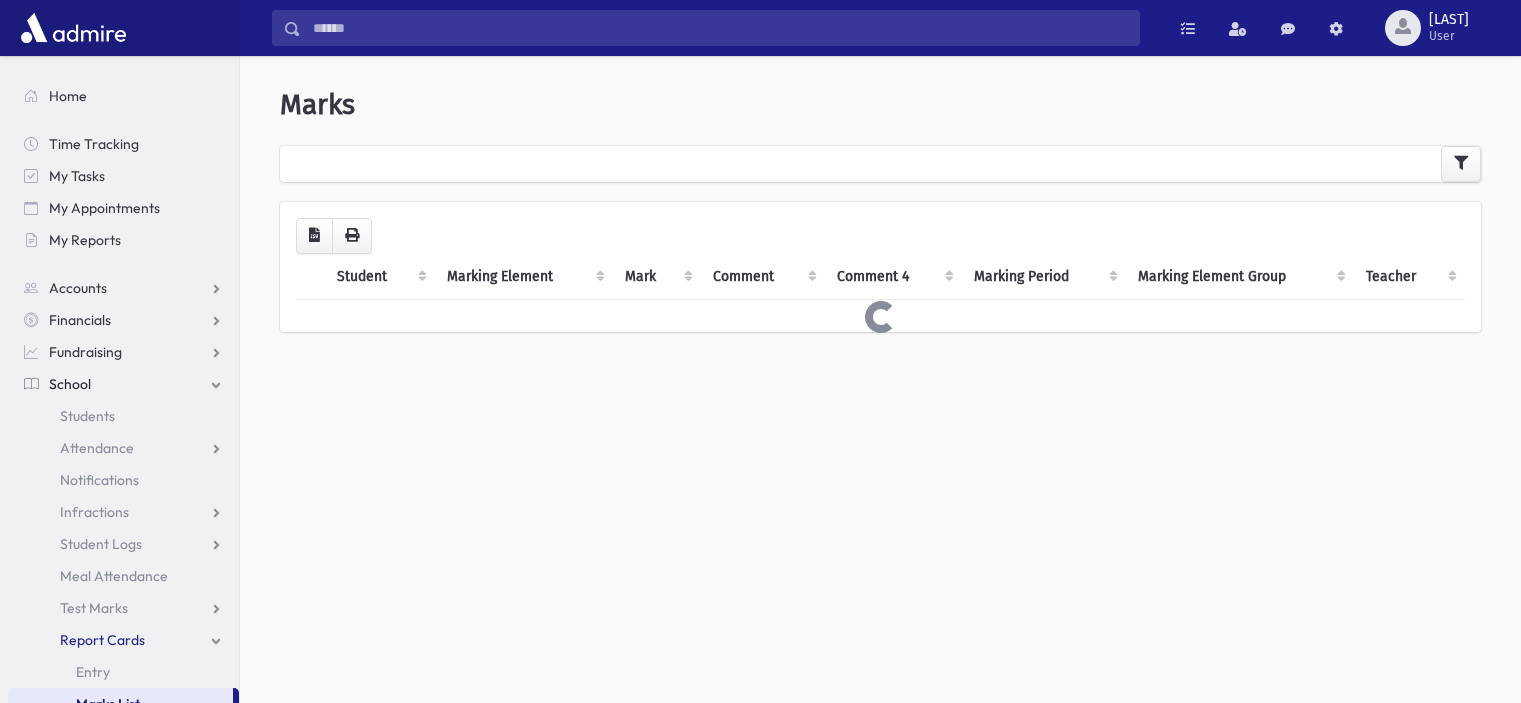 scroll, scrollTop: 0, scrollLeft: 0, axis: both 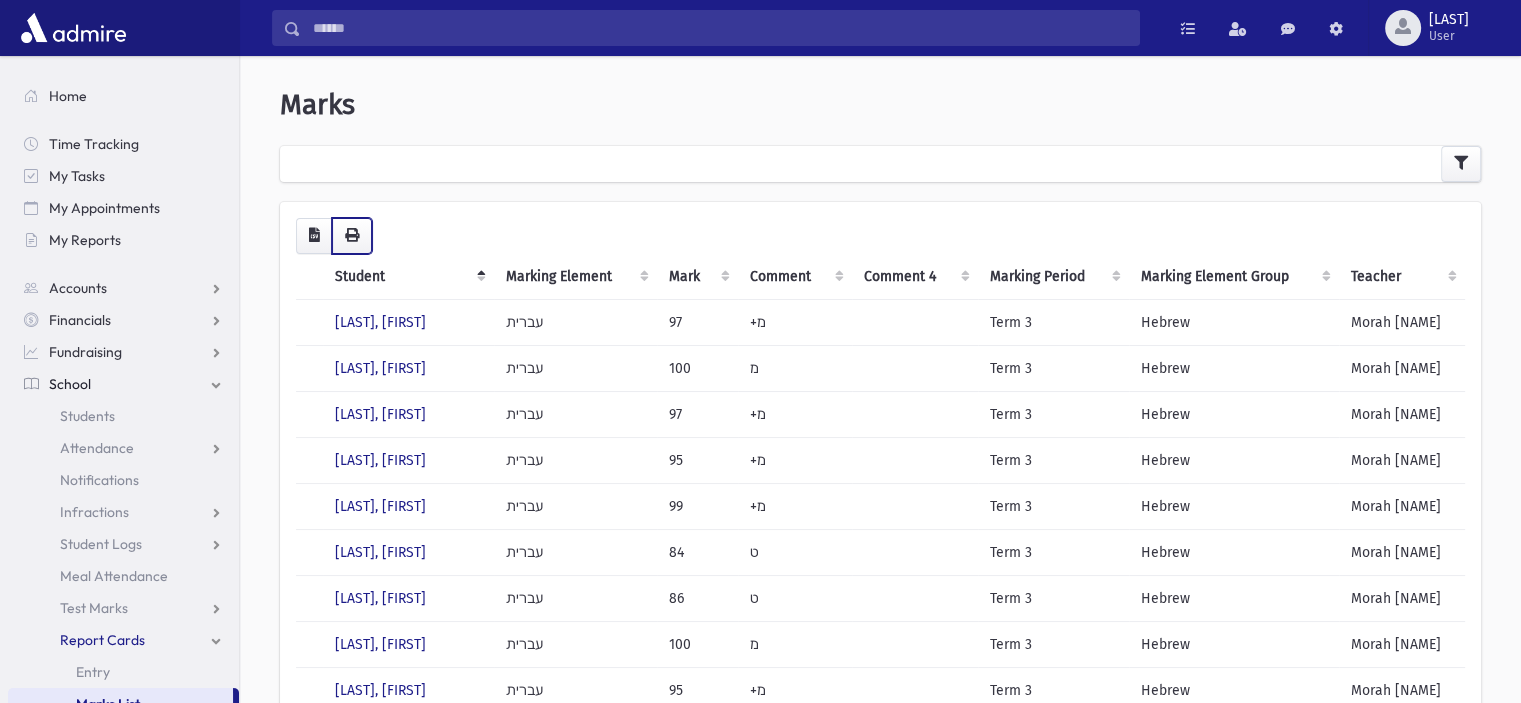 click at bounding box center (352, 236) 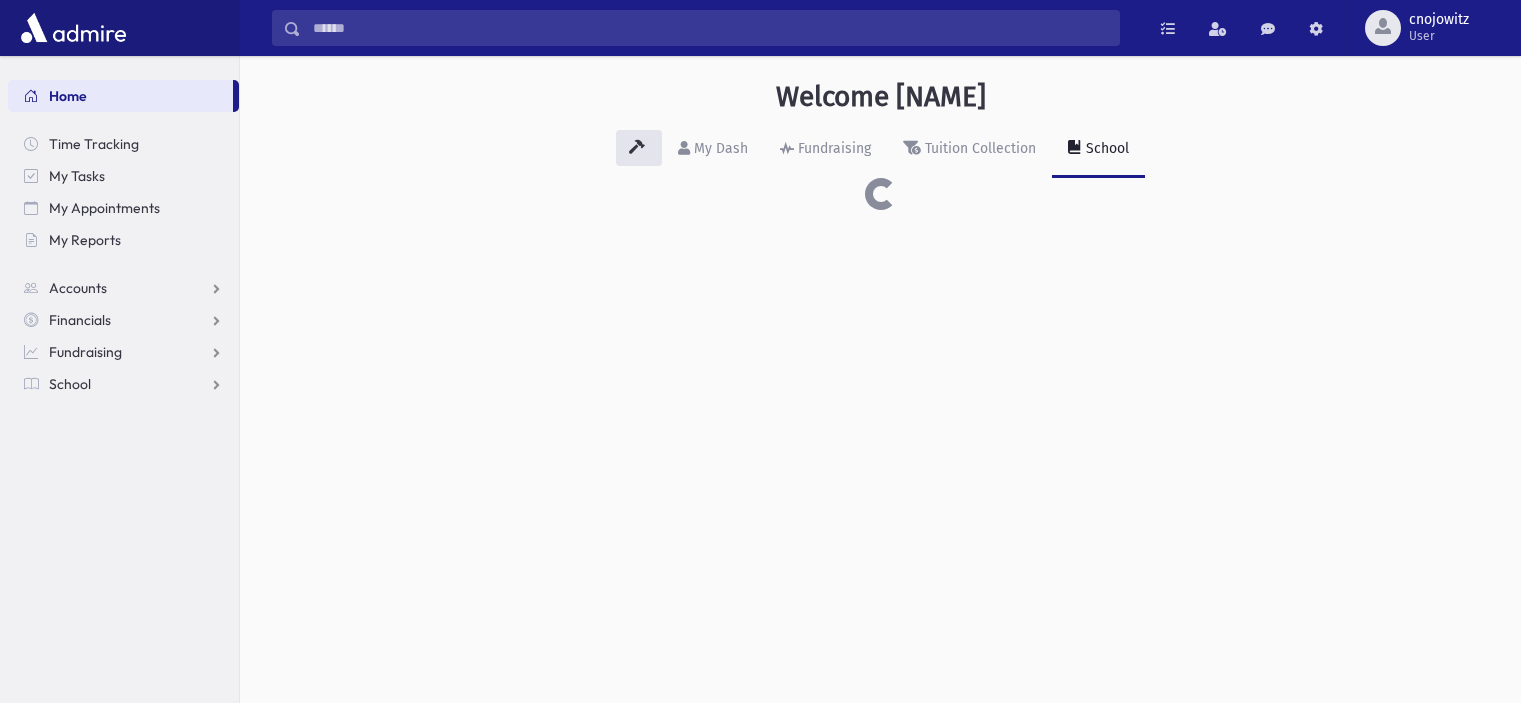 scroll, scrollTop: 0, scrollLeft: 0, axis: both 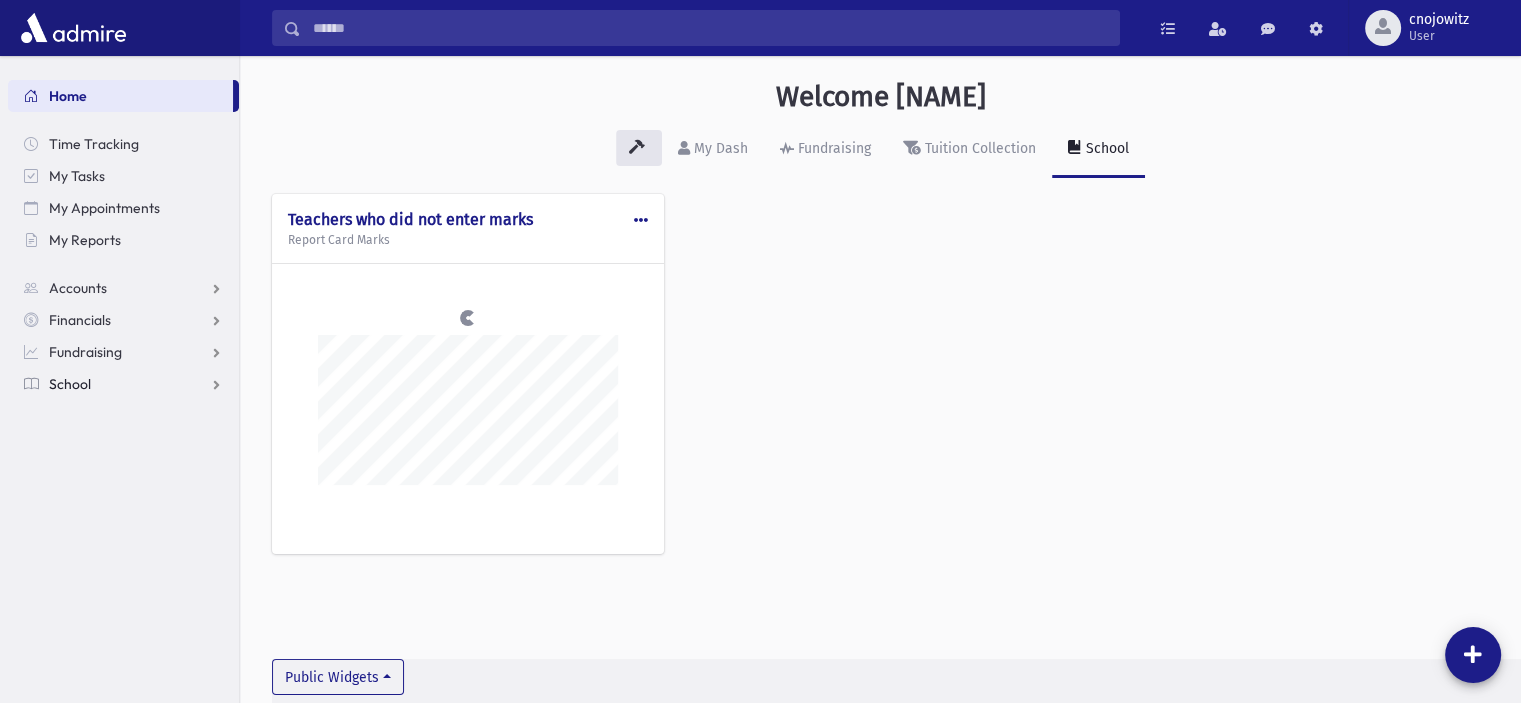 click on "School" at bounding box center (123, 384) 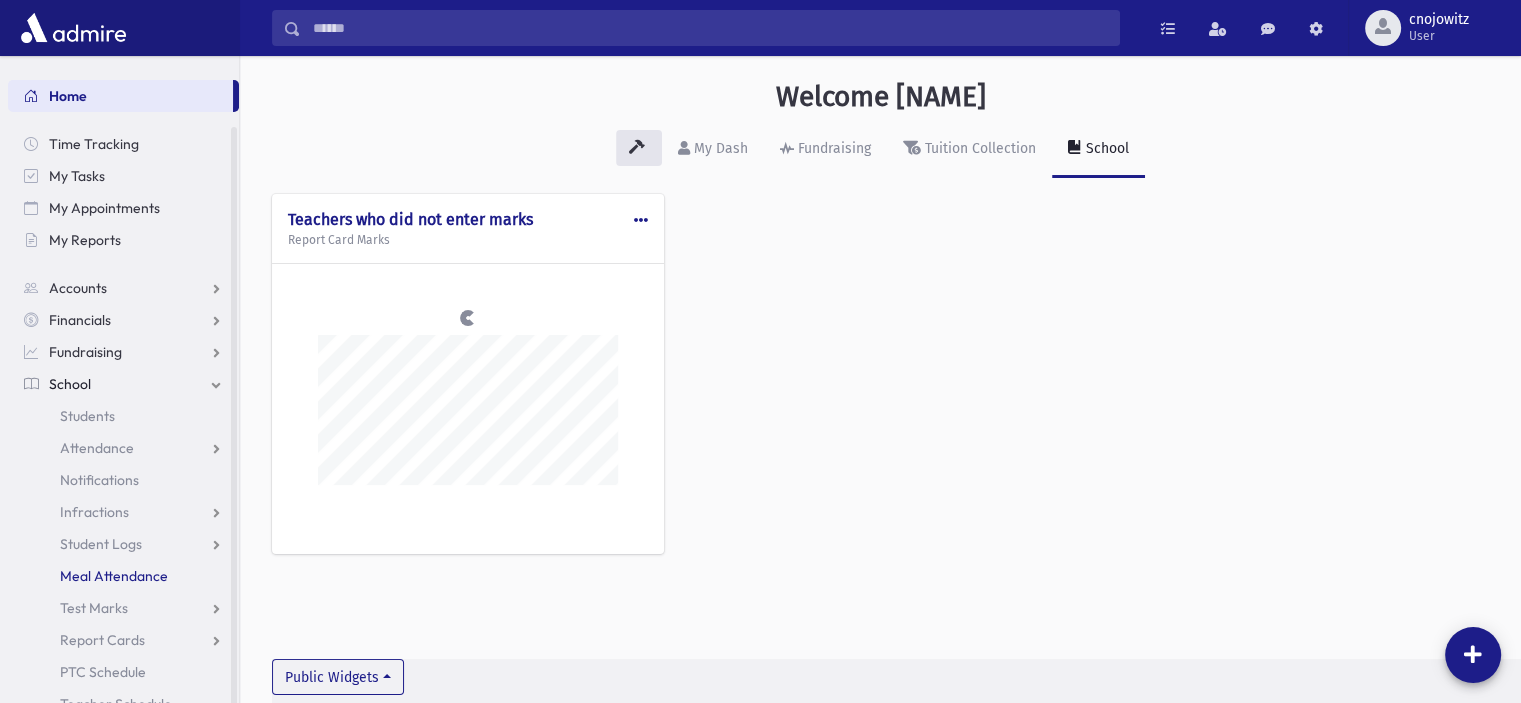 scroll, scrollTop: 36, scrollLeft: 0, axis: vertical 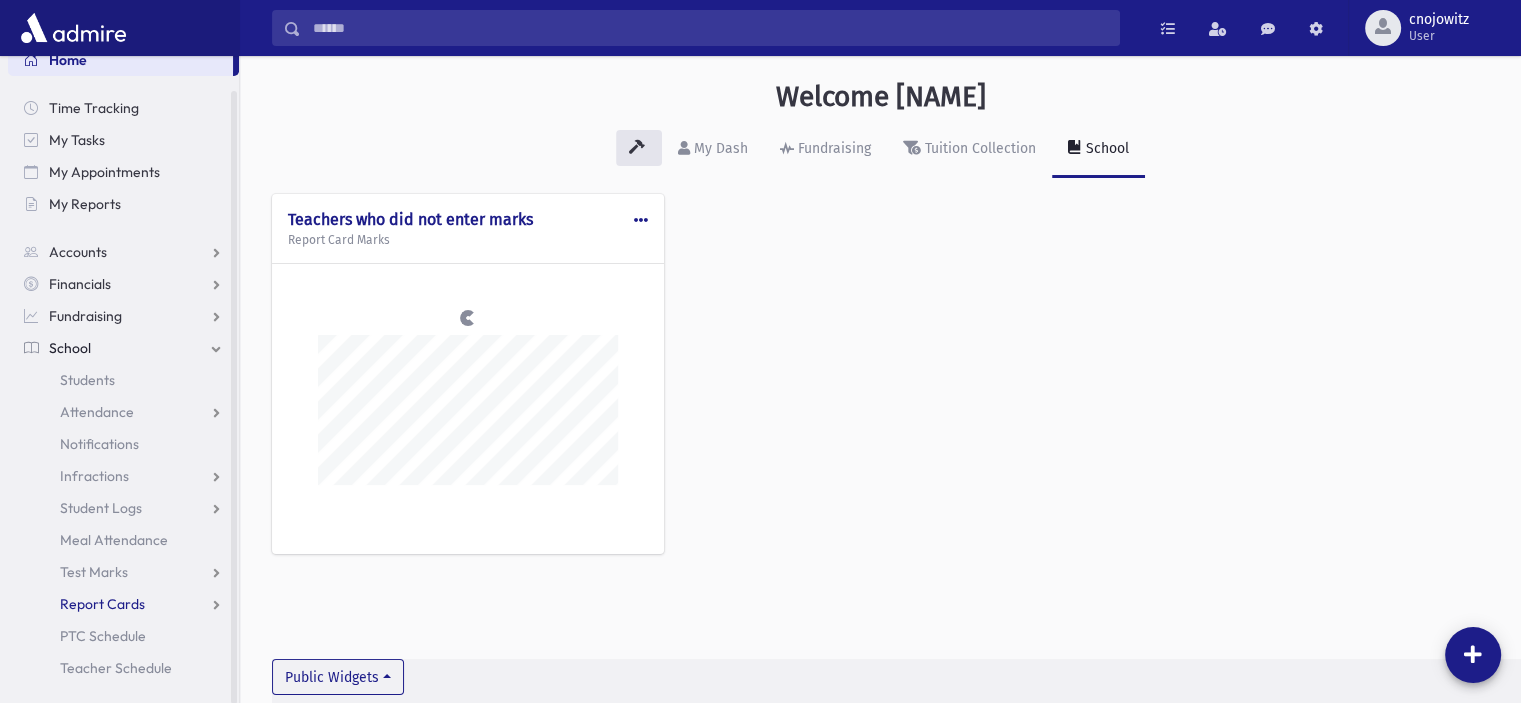 click on "Report Cards" at bounding box center (102, 604) 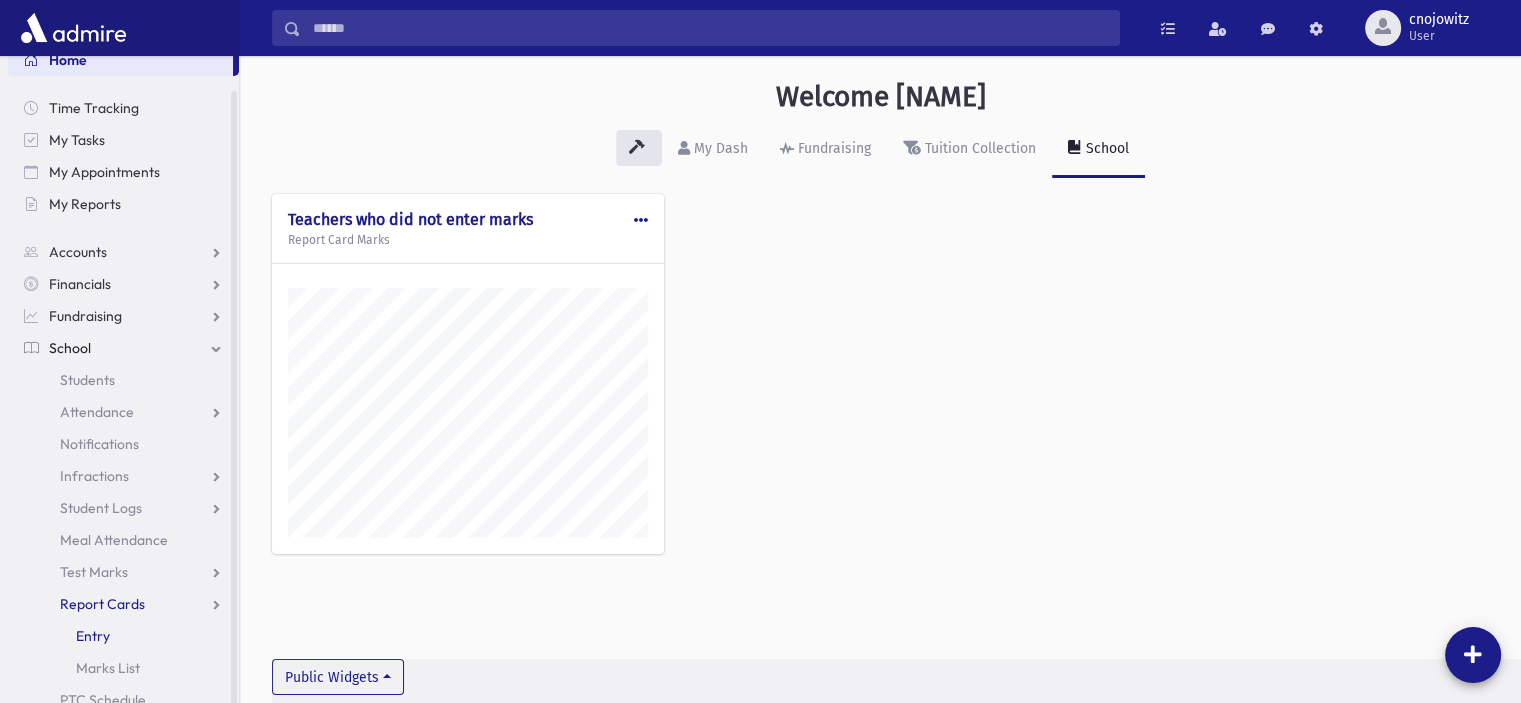 scroll, scrollTop: 999308, scrollLeft: 998719, axis: both 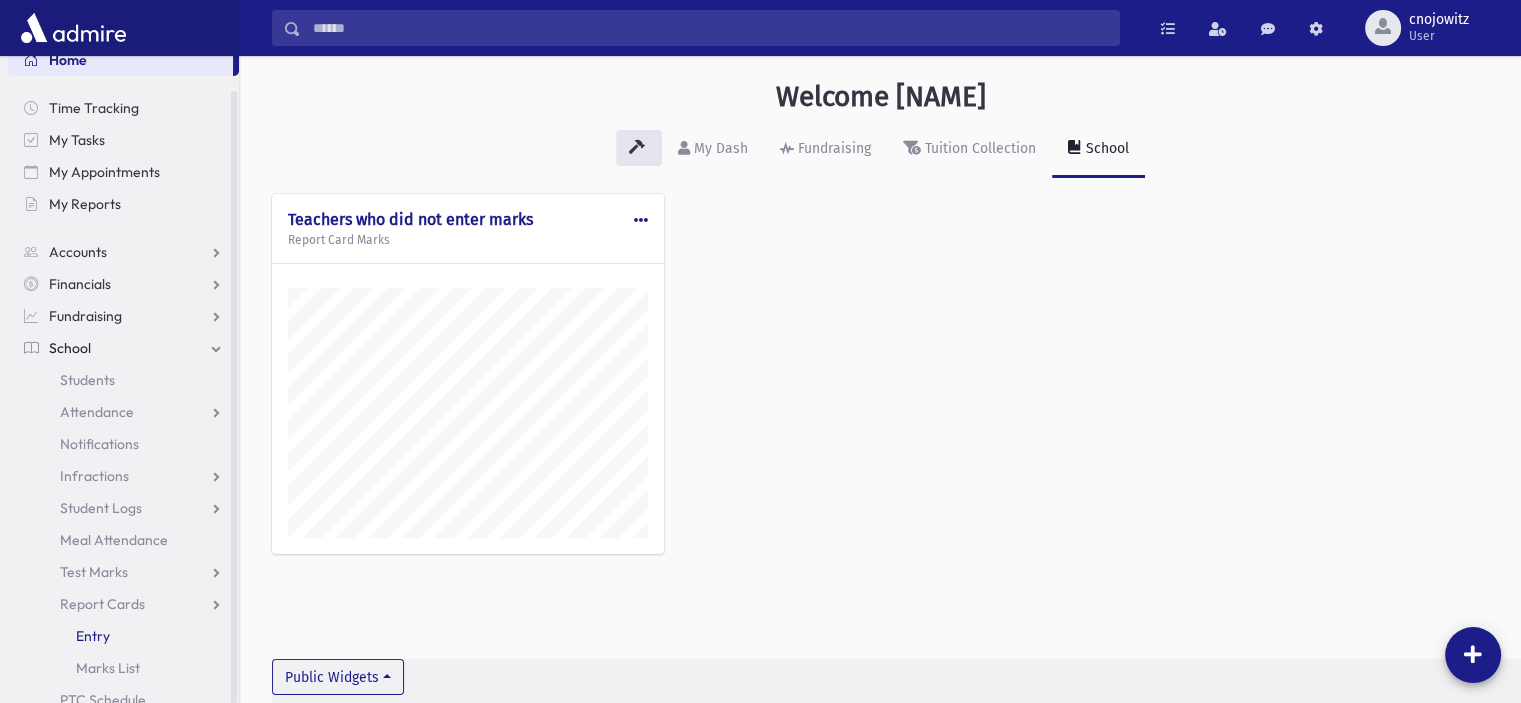 click on "Entry" at bounding box center (123, 636) 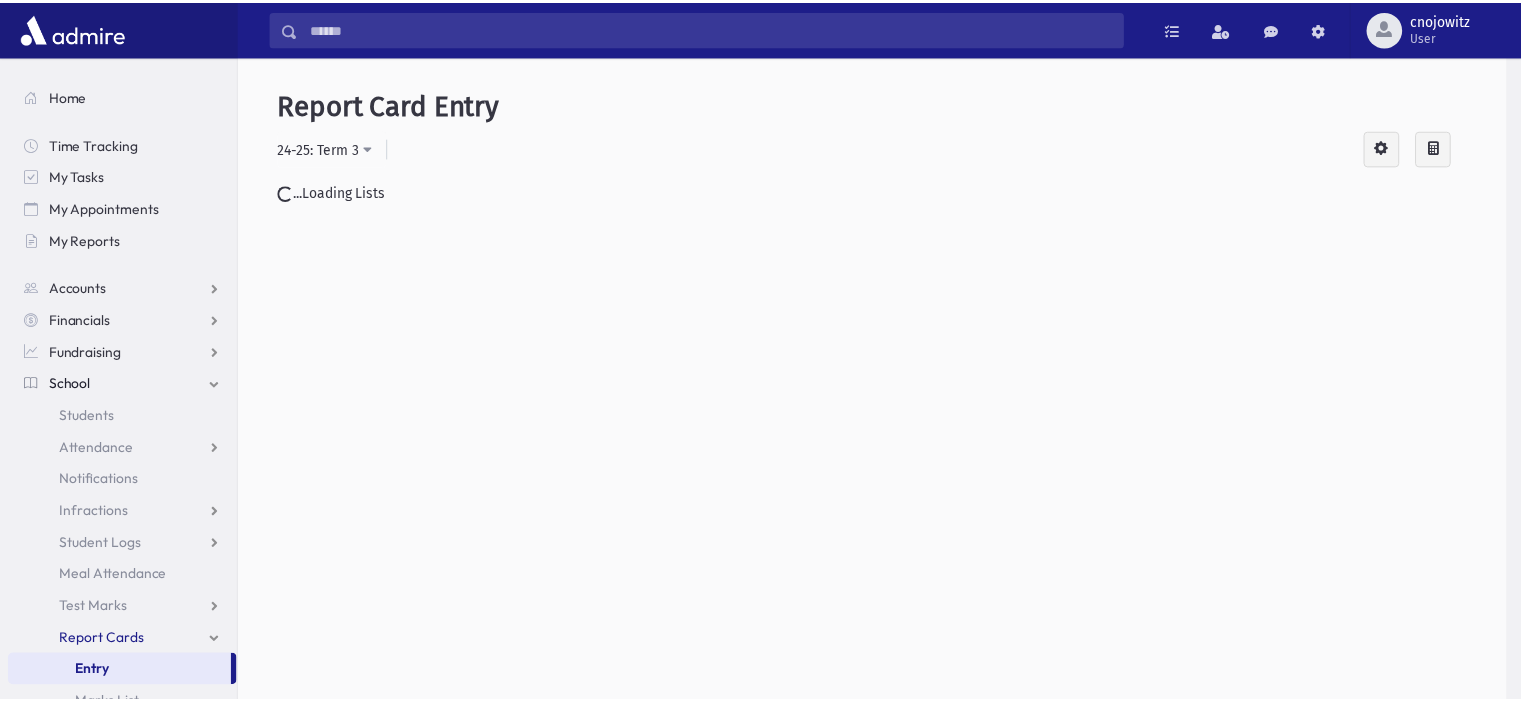 scroll, scrollTop: 0, scrollLeft: 0, axis: both 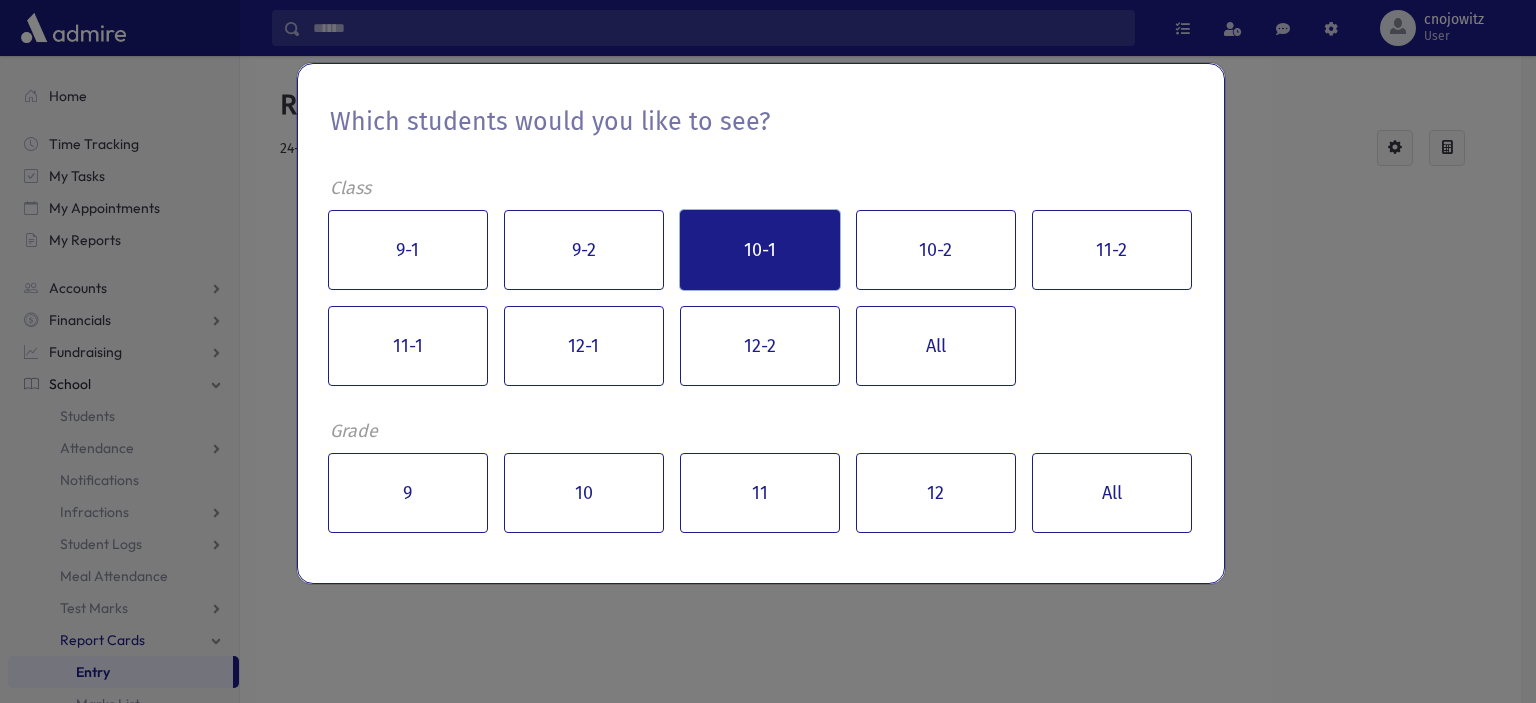 click on "10-1" at bounding box center (760, 250) 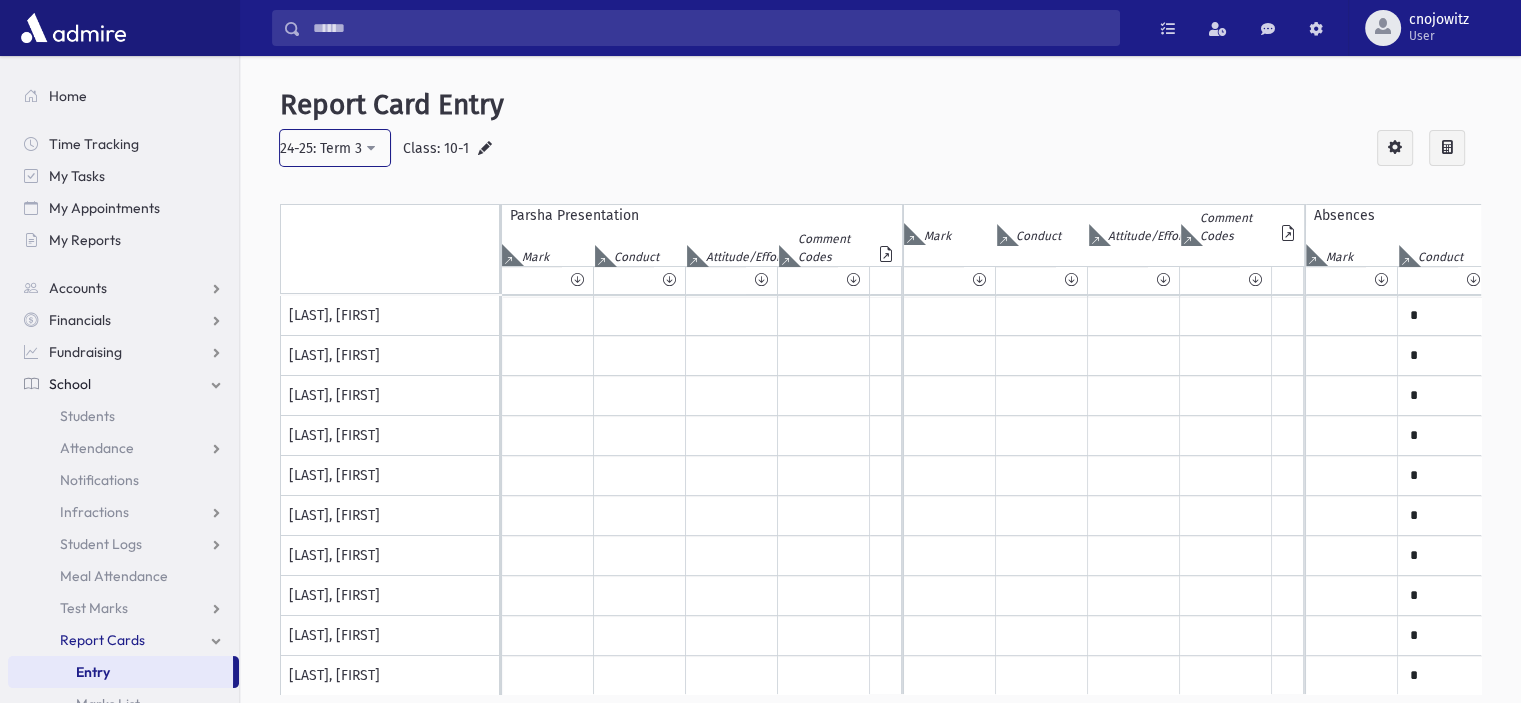 click on "24-25: Term 3" at bounding box center [321, 148] 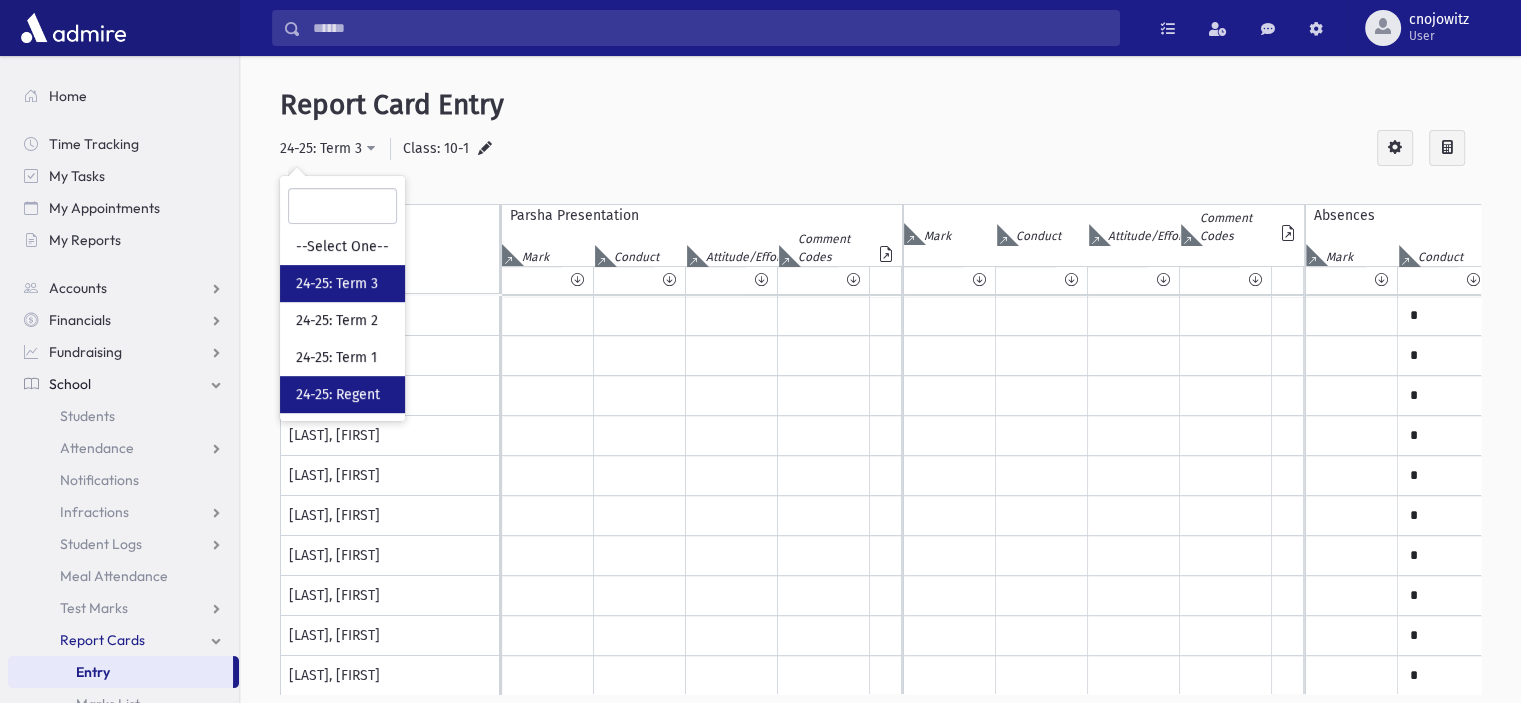 click on "24-25: Regent" at bounding box center (342, 394) 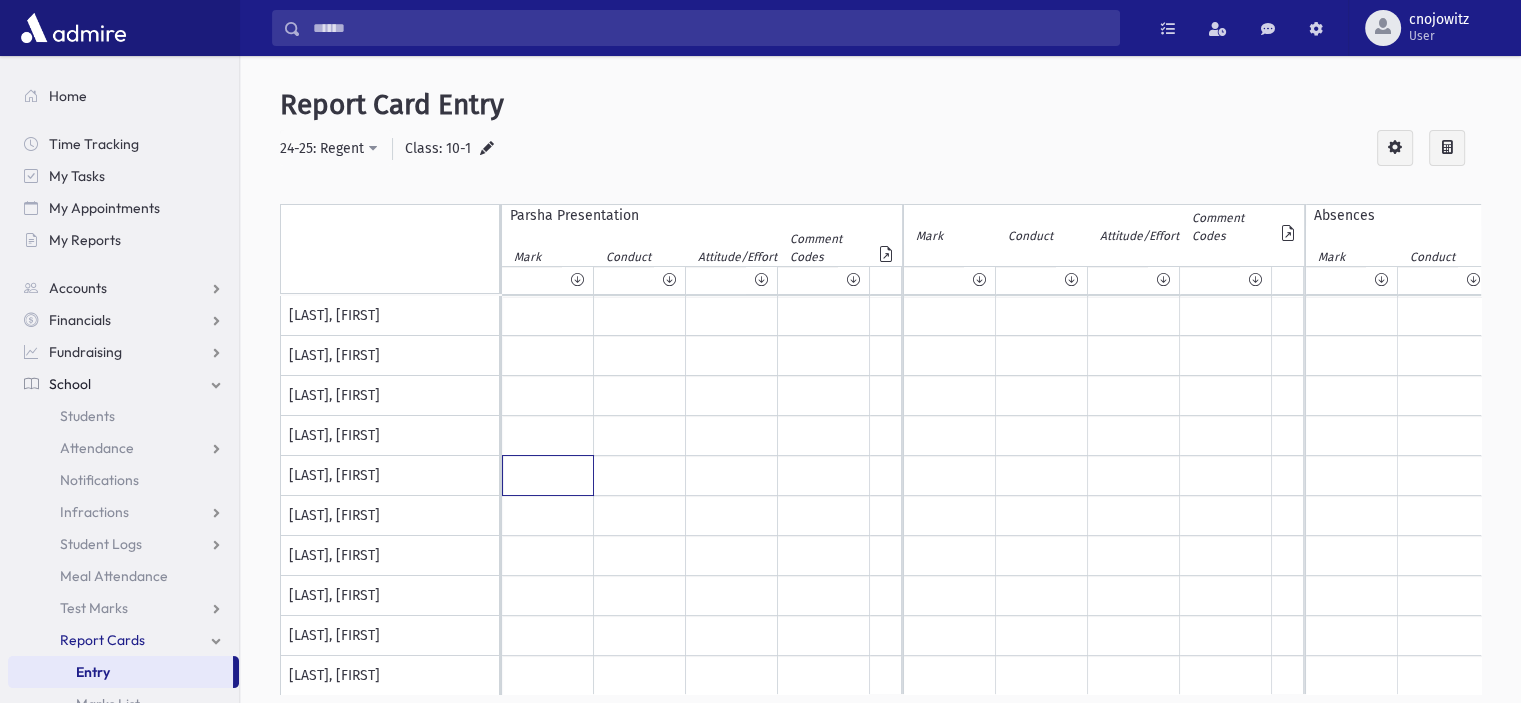 click at bounding box center (548, 316) 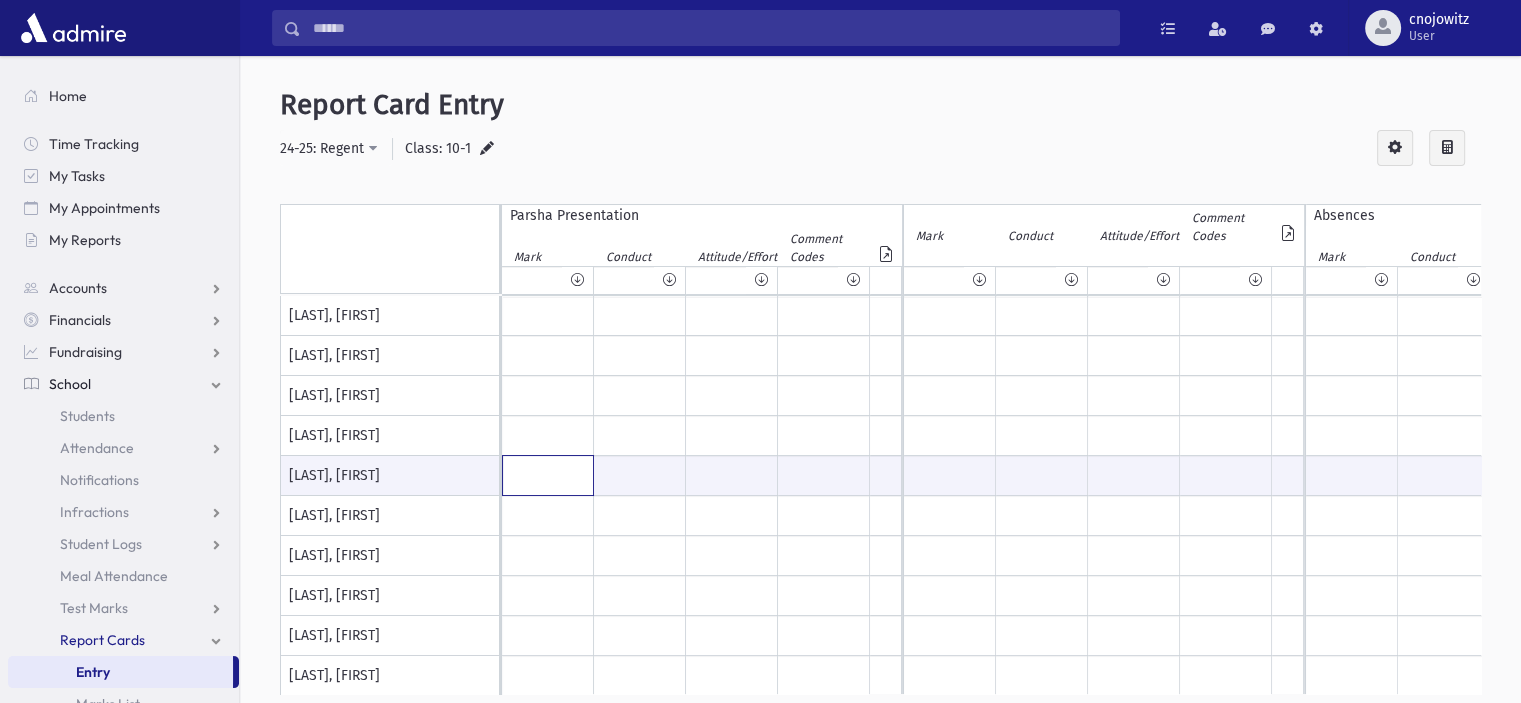 scroll, scrollTop: 0, scrollLeft: 54, axis: horizontal 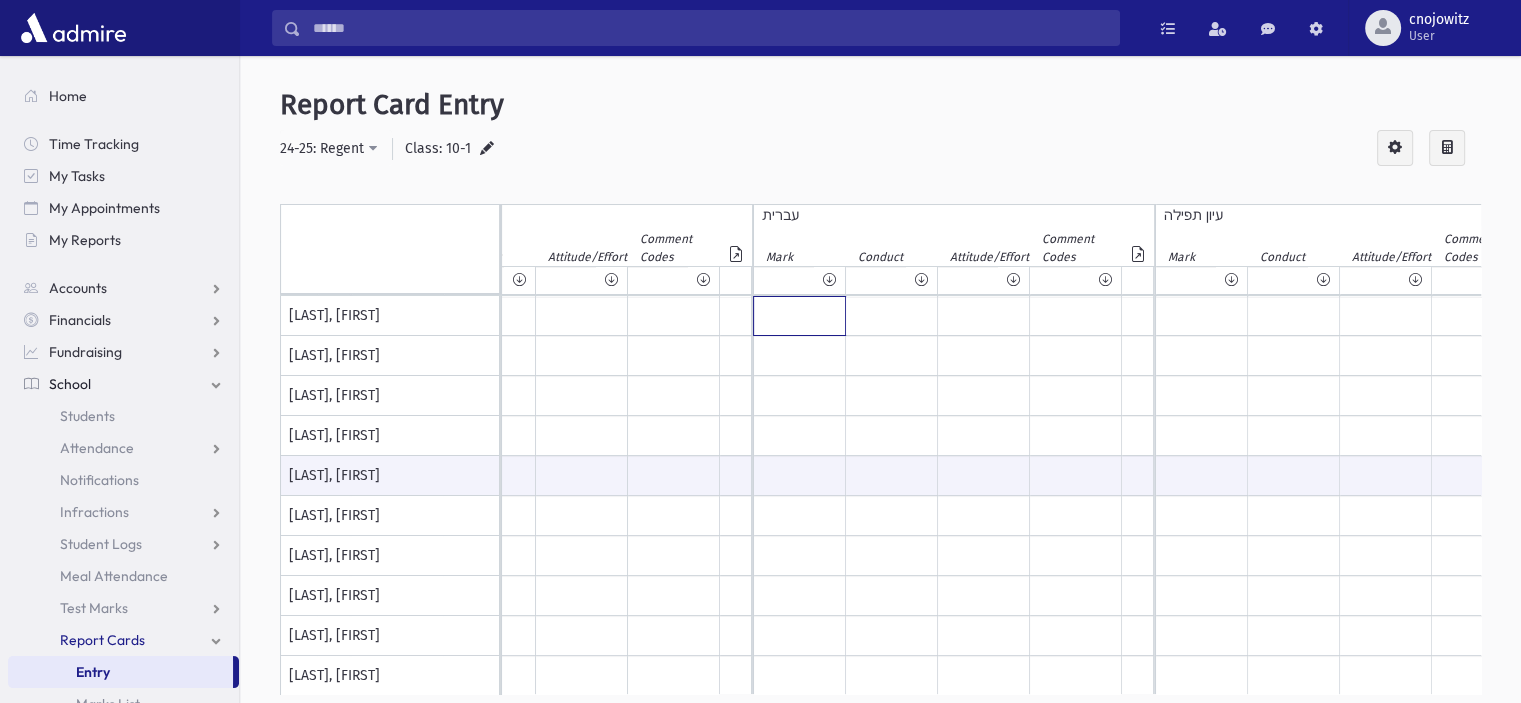 click at bounding box center [-7240, 316] 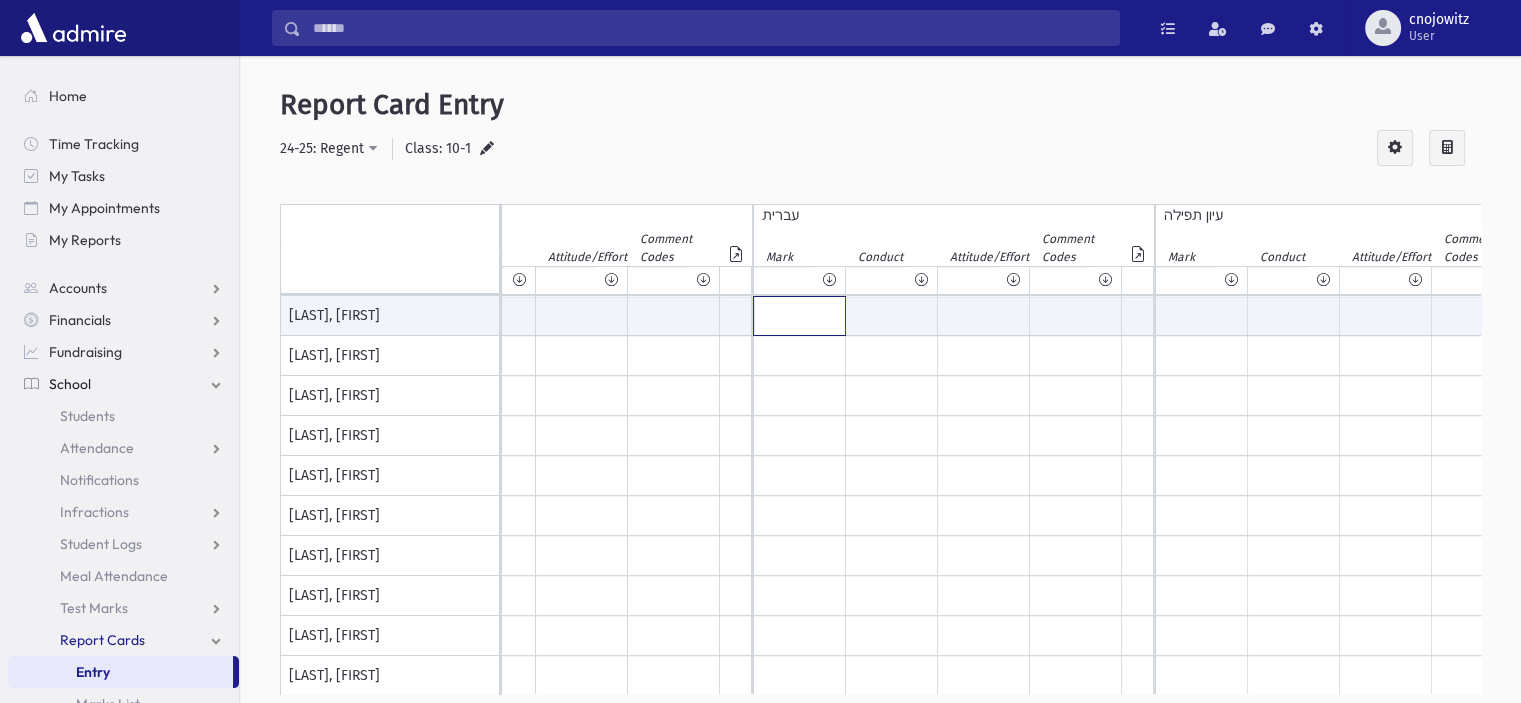 scroll, scrollTop: 0, scrollLeft: 7885, axis: horizontal 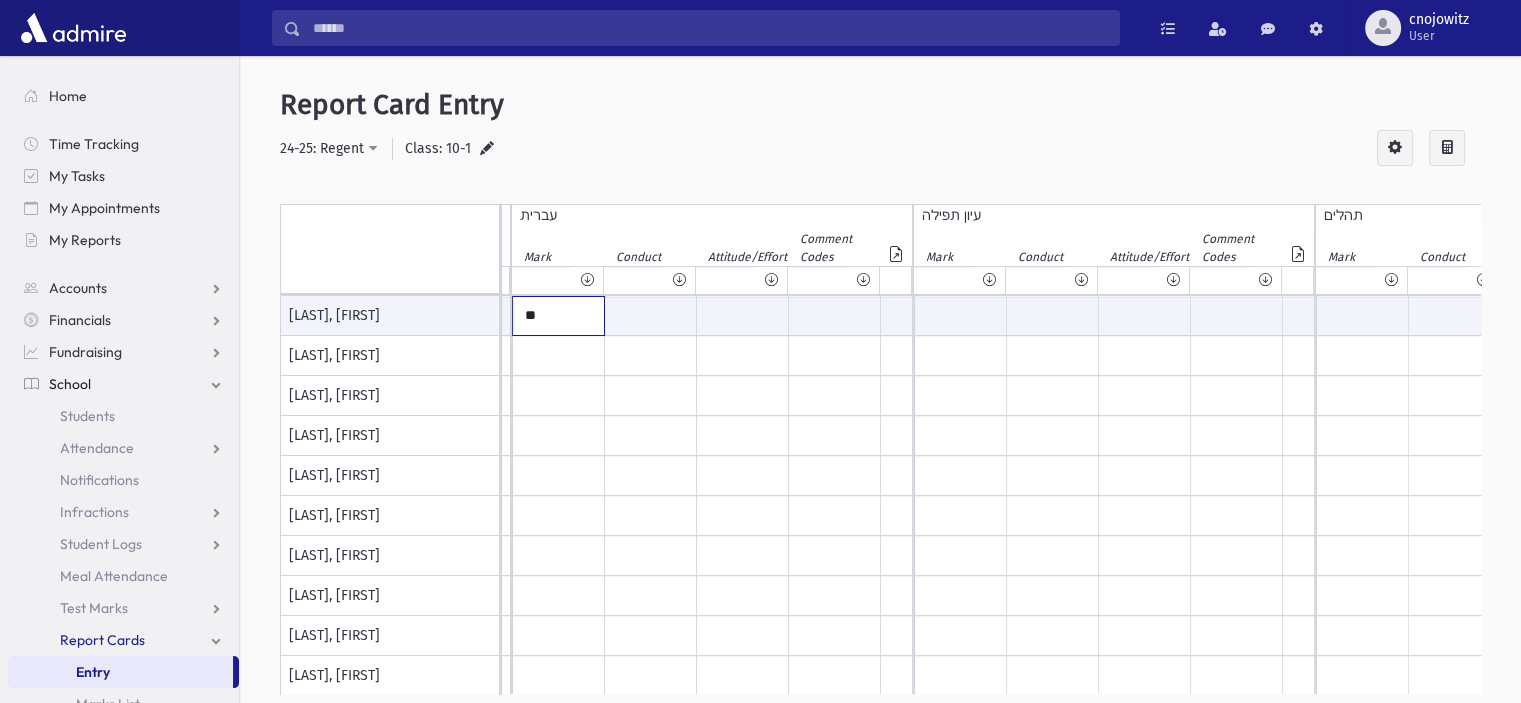 type on "**" 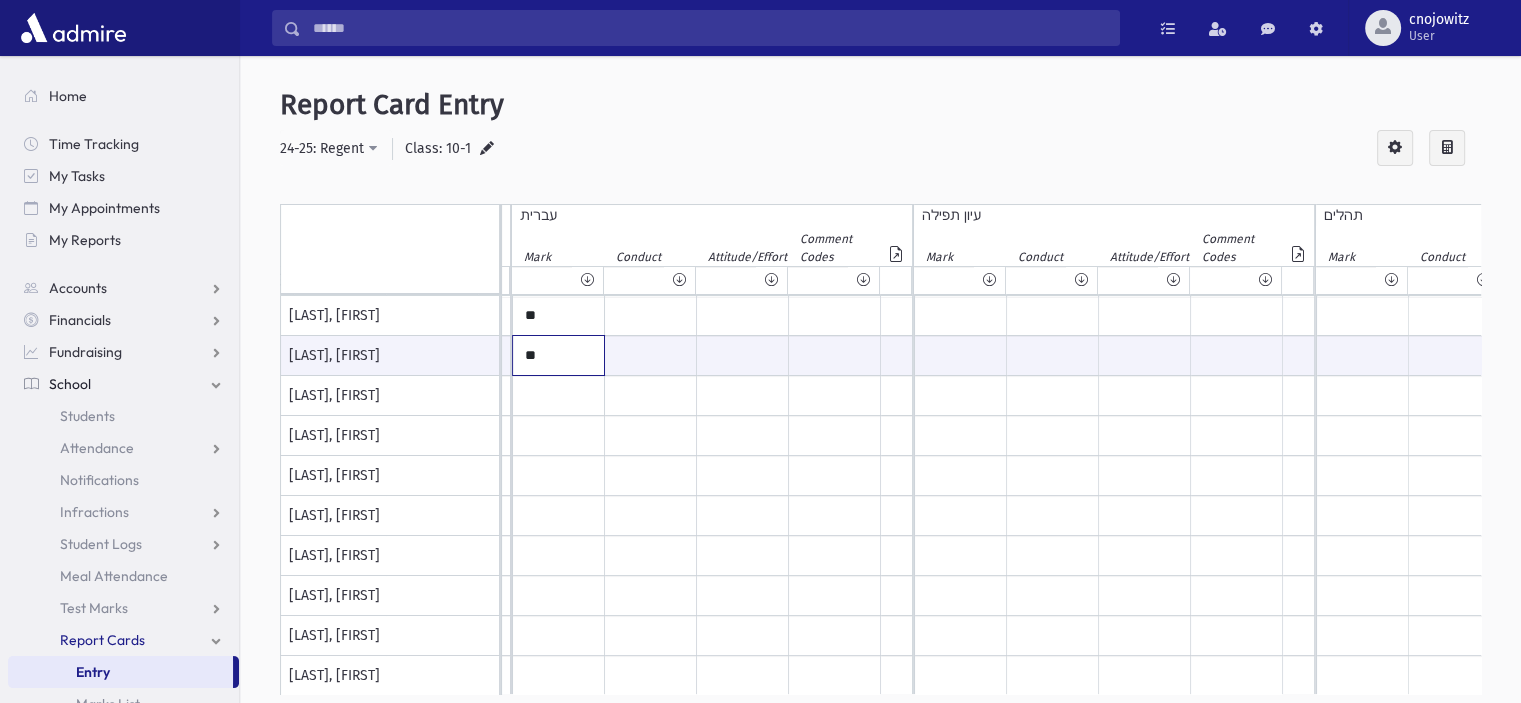 type on "**" 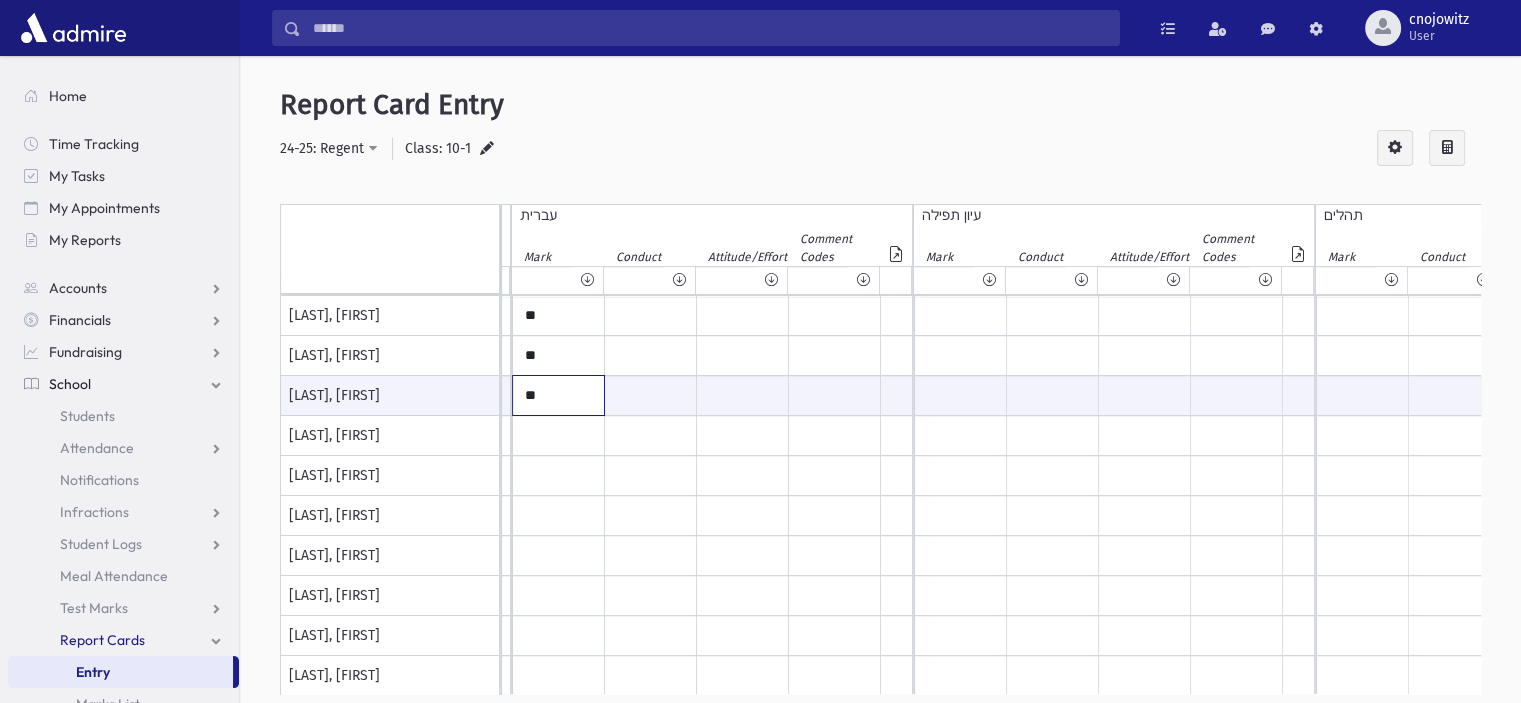 type on "**" 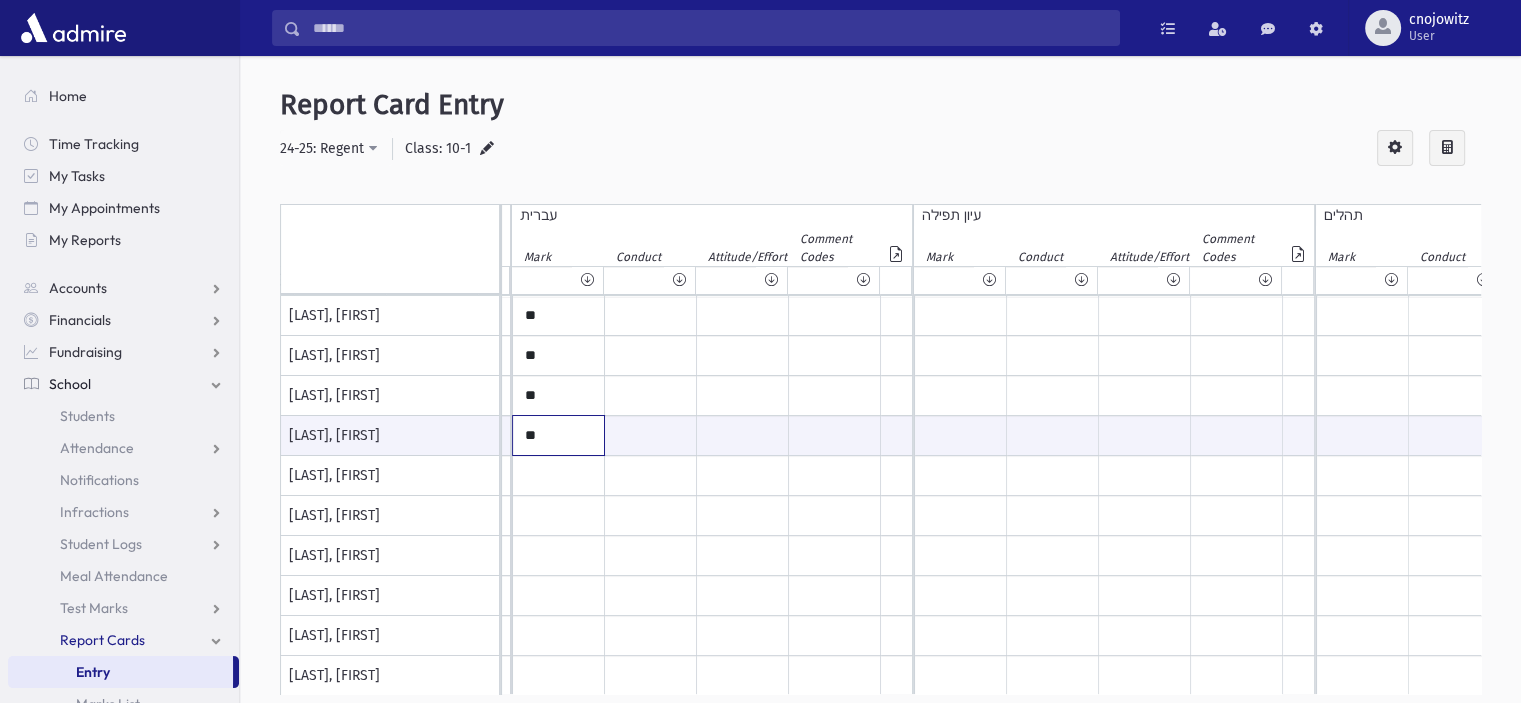 type on "**" 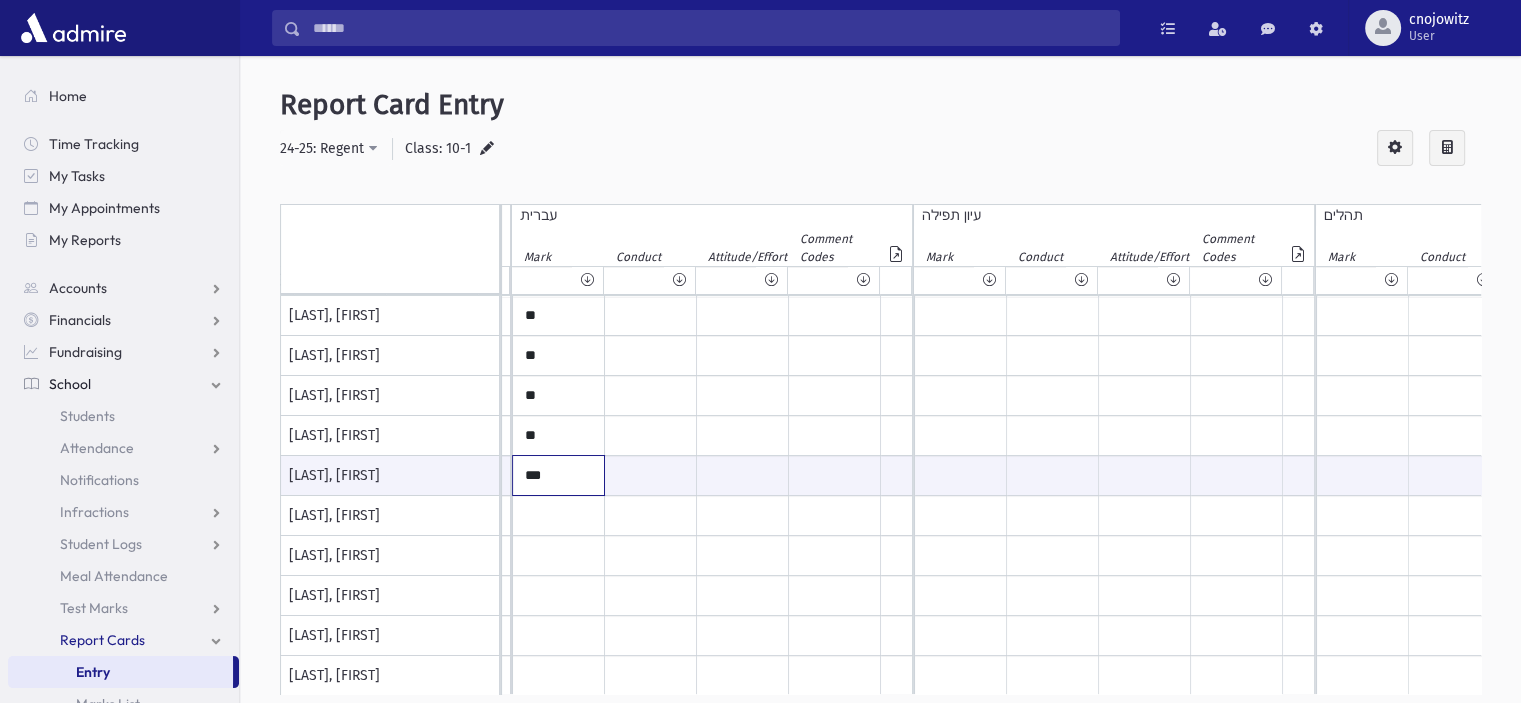 type on "***" 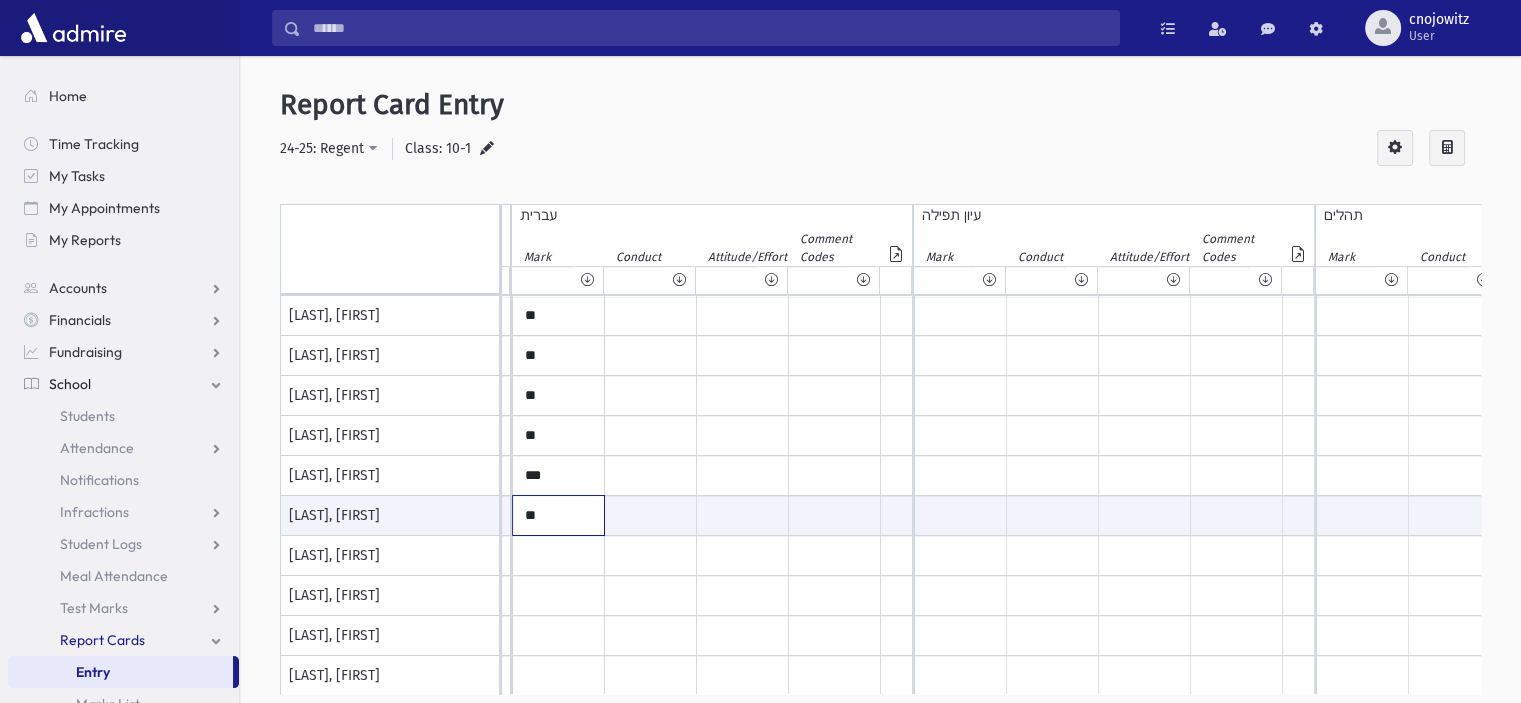 type on "**" 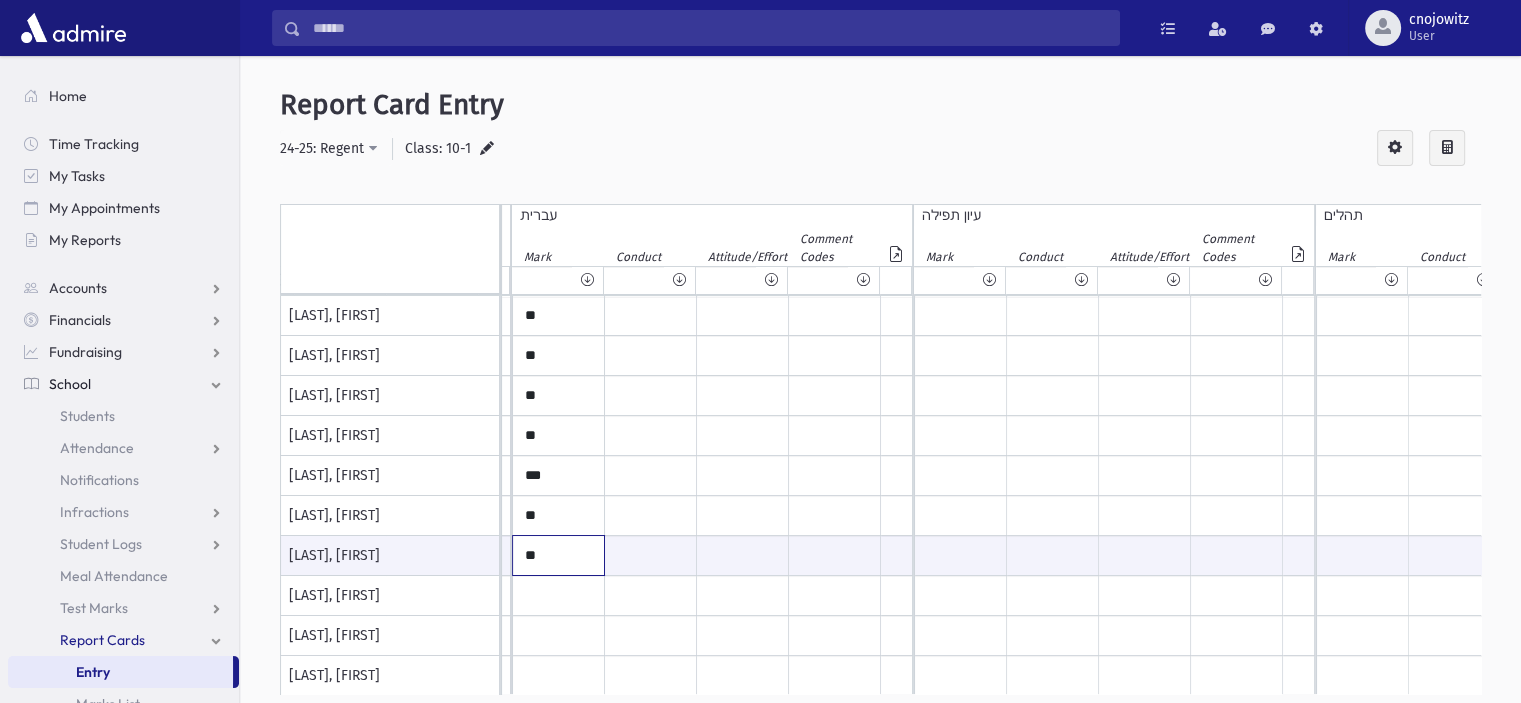 type on "**" 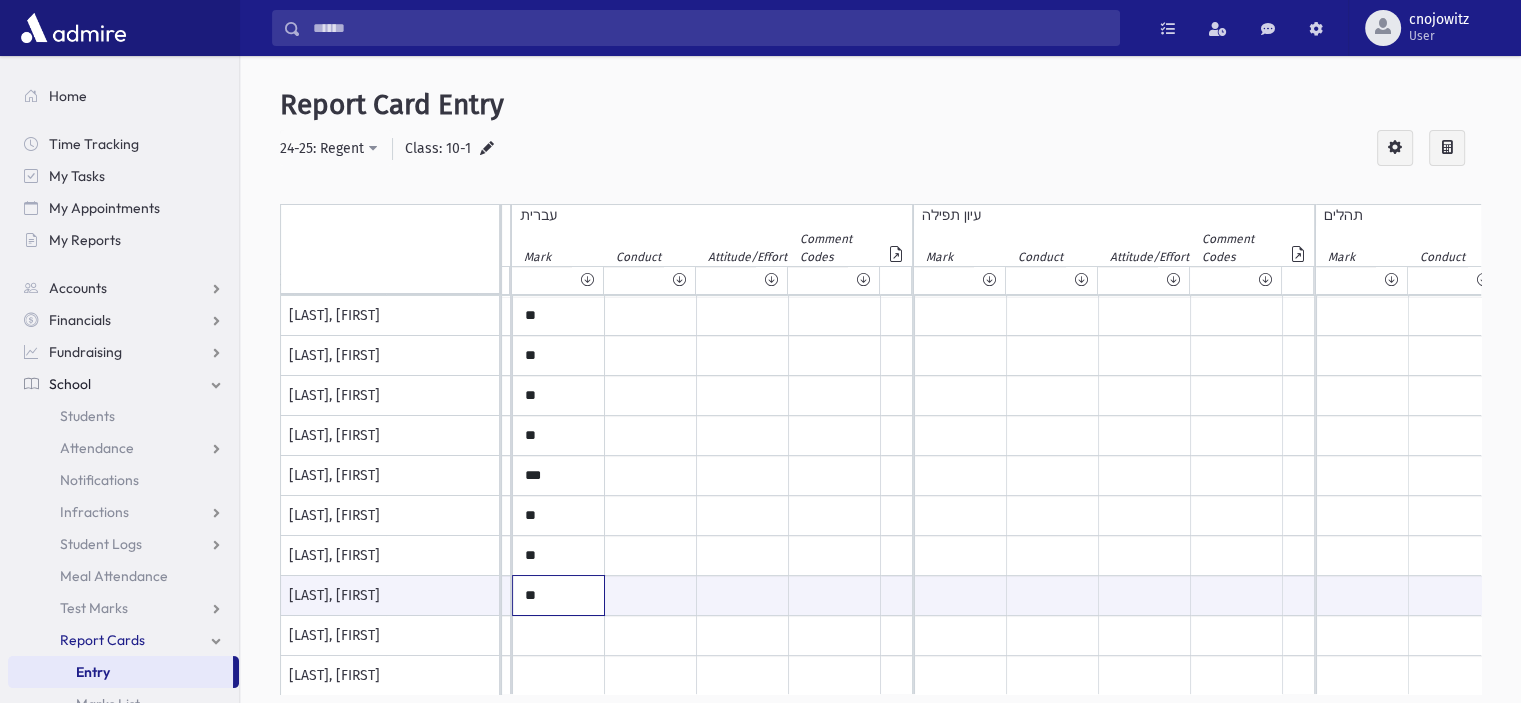 type on "**" 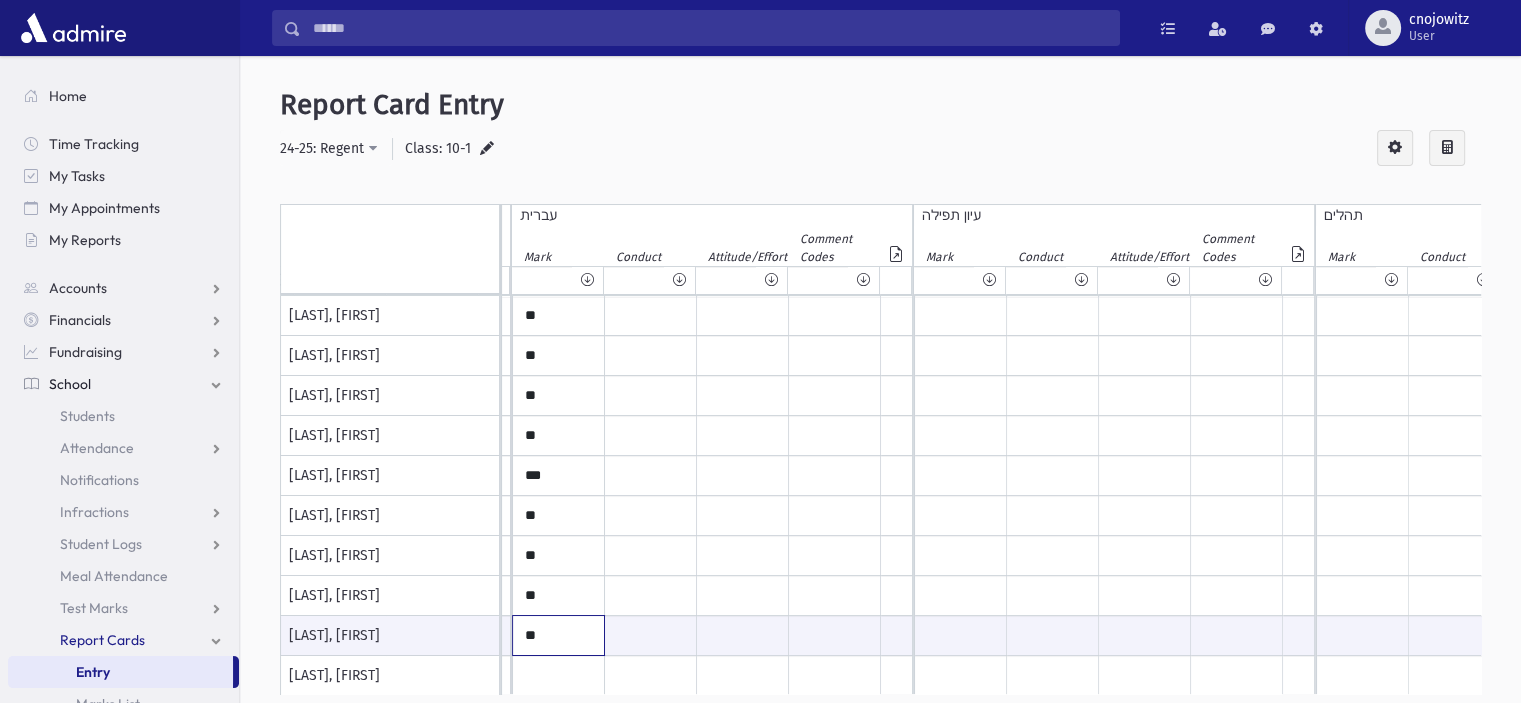 type on "**" 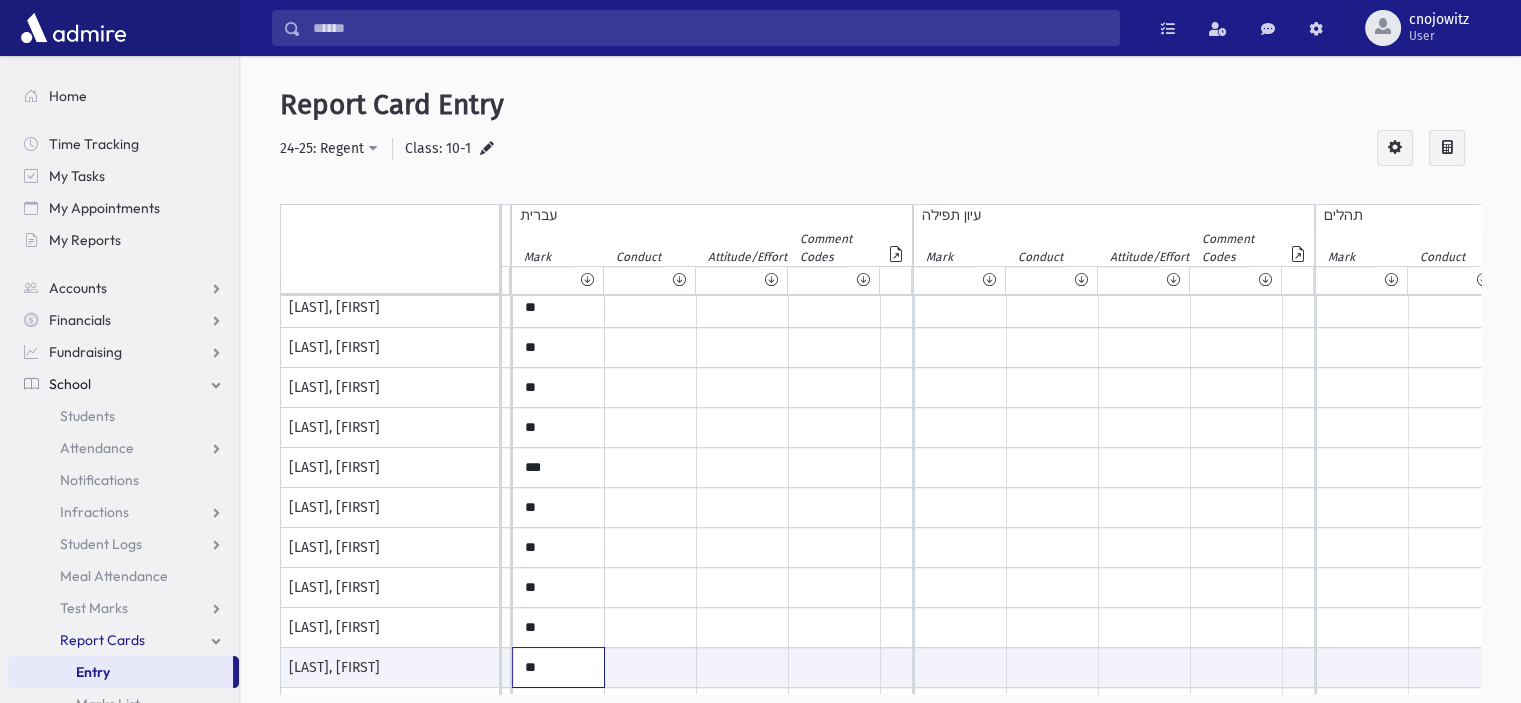 type on "**" 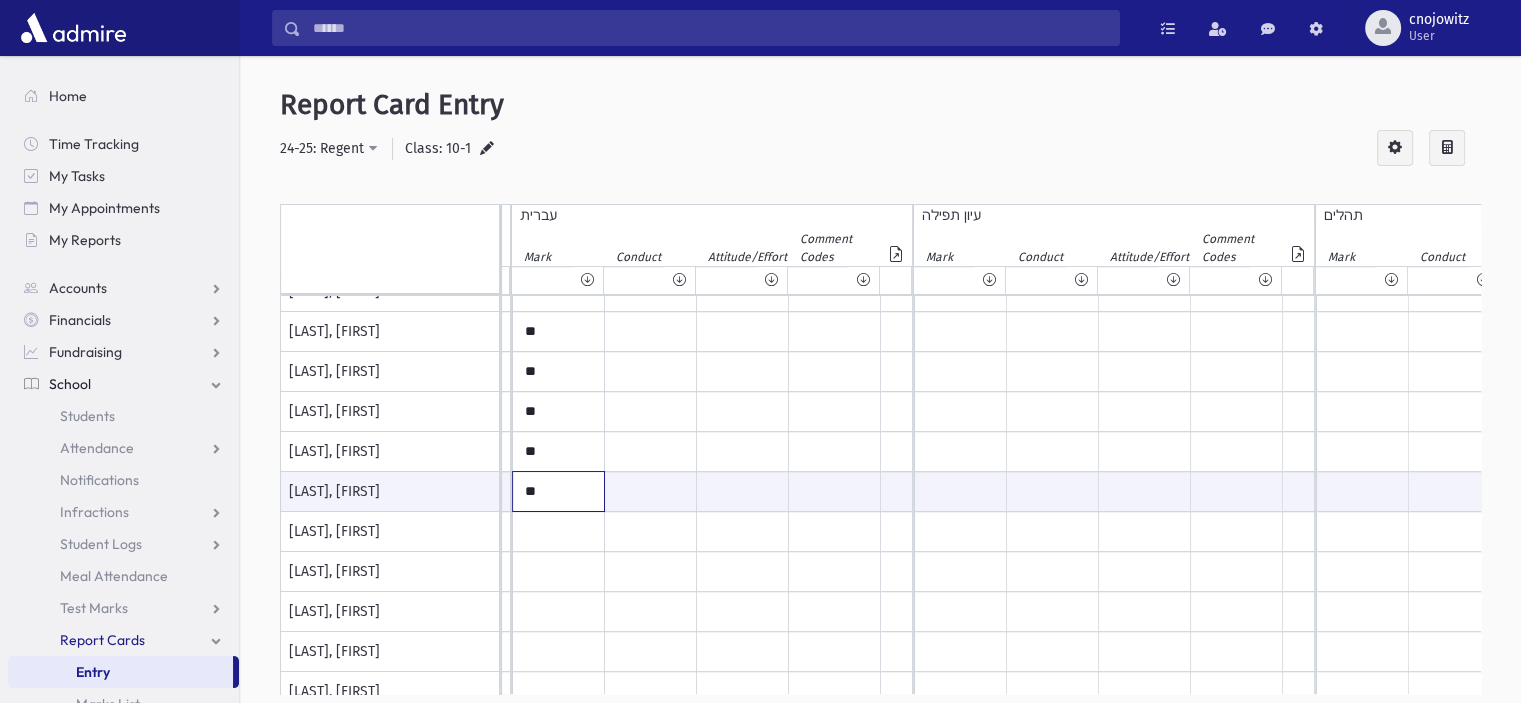 type on "**" 